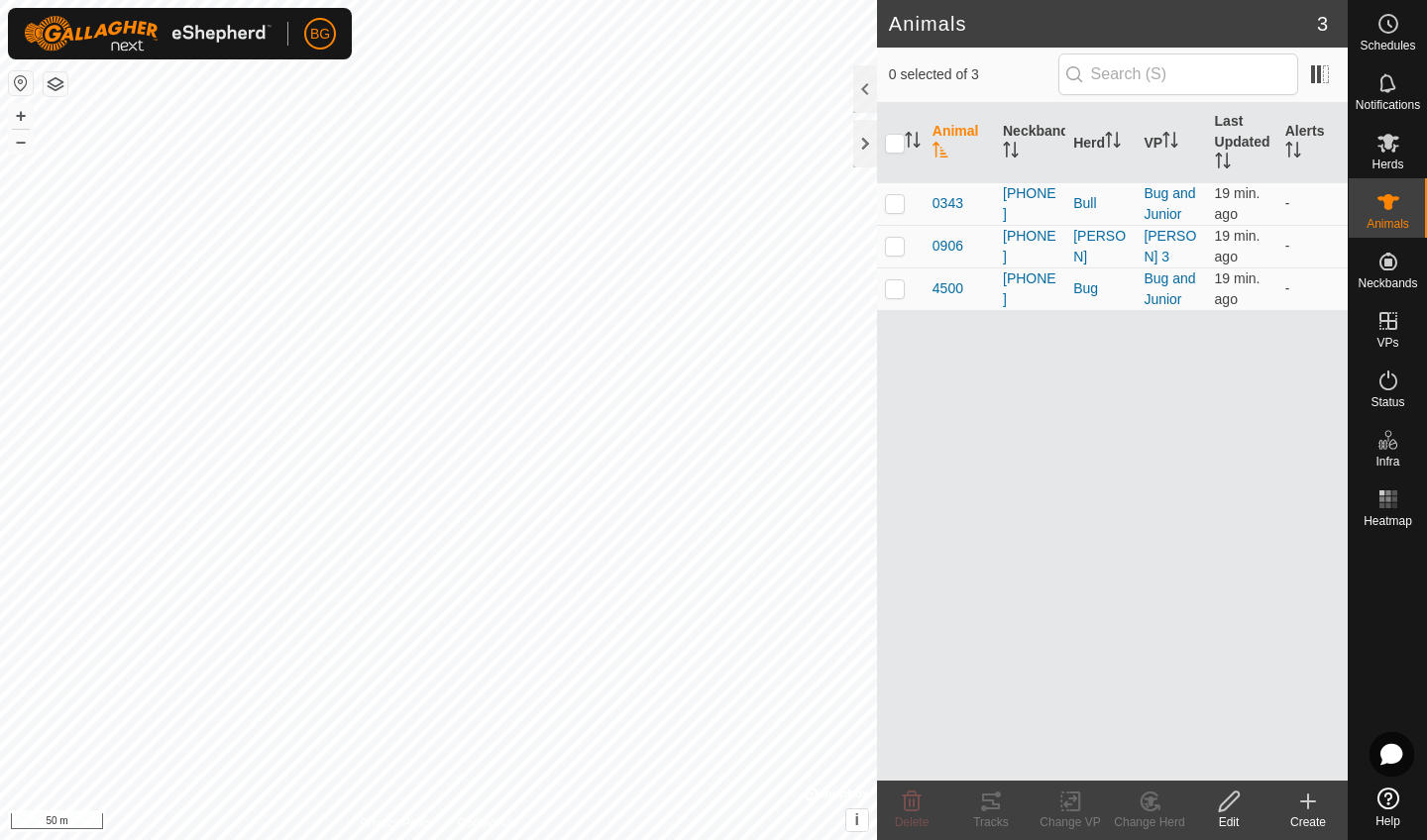 scroll, scrollTop: 0, scrollLeft: 0, axis: both 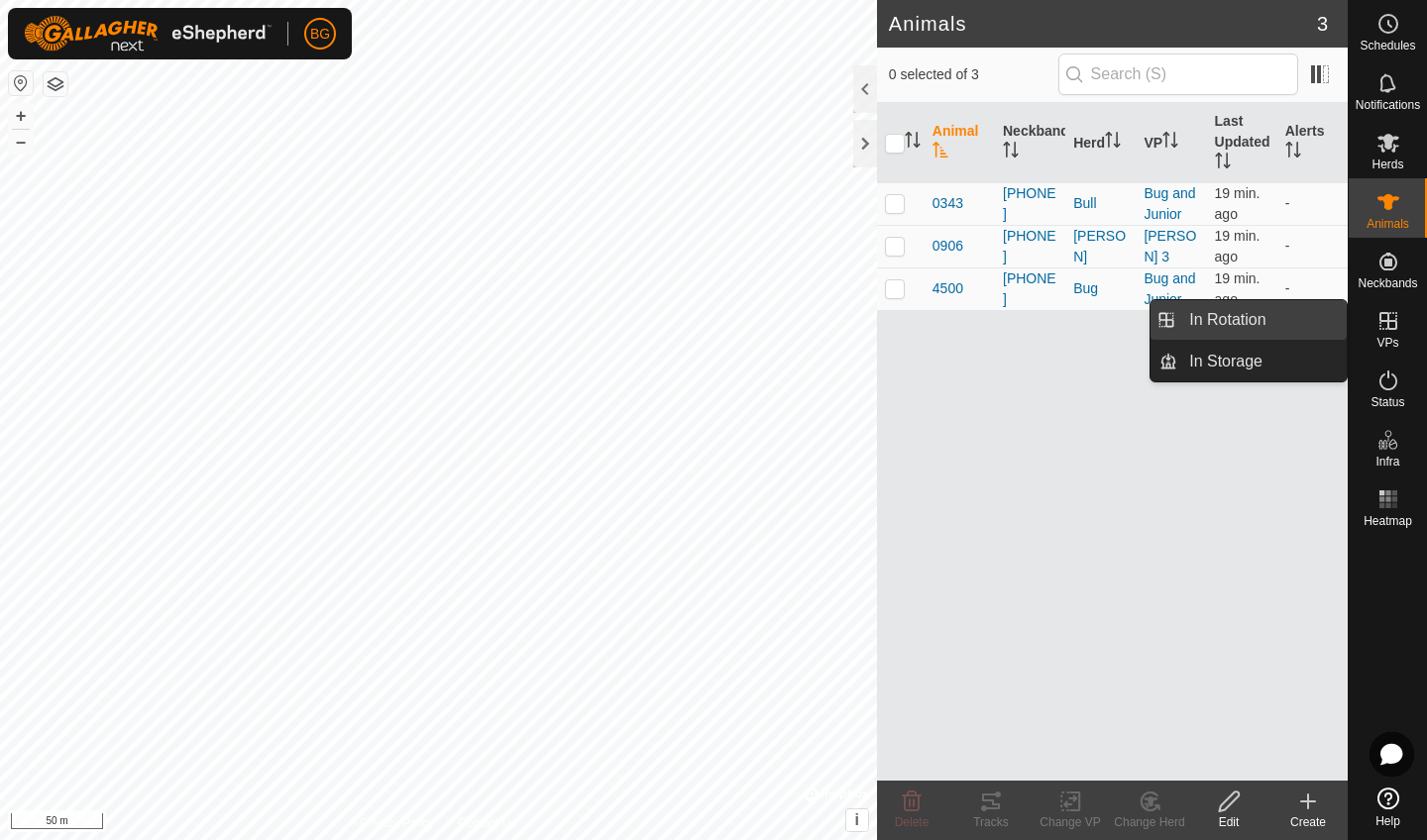 click on "In Rotation" at bounding box center [1262, 320] 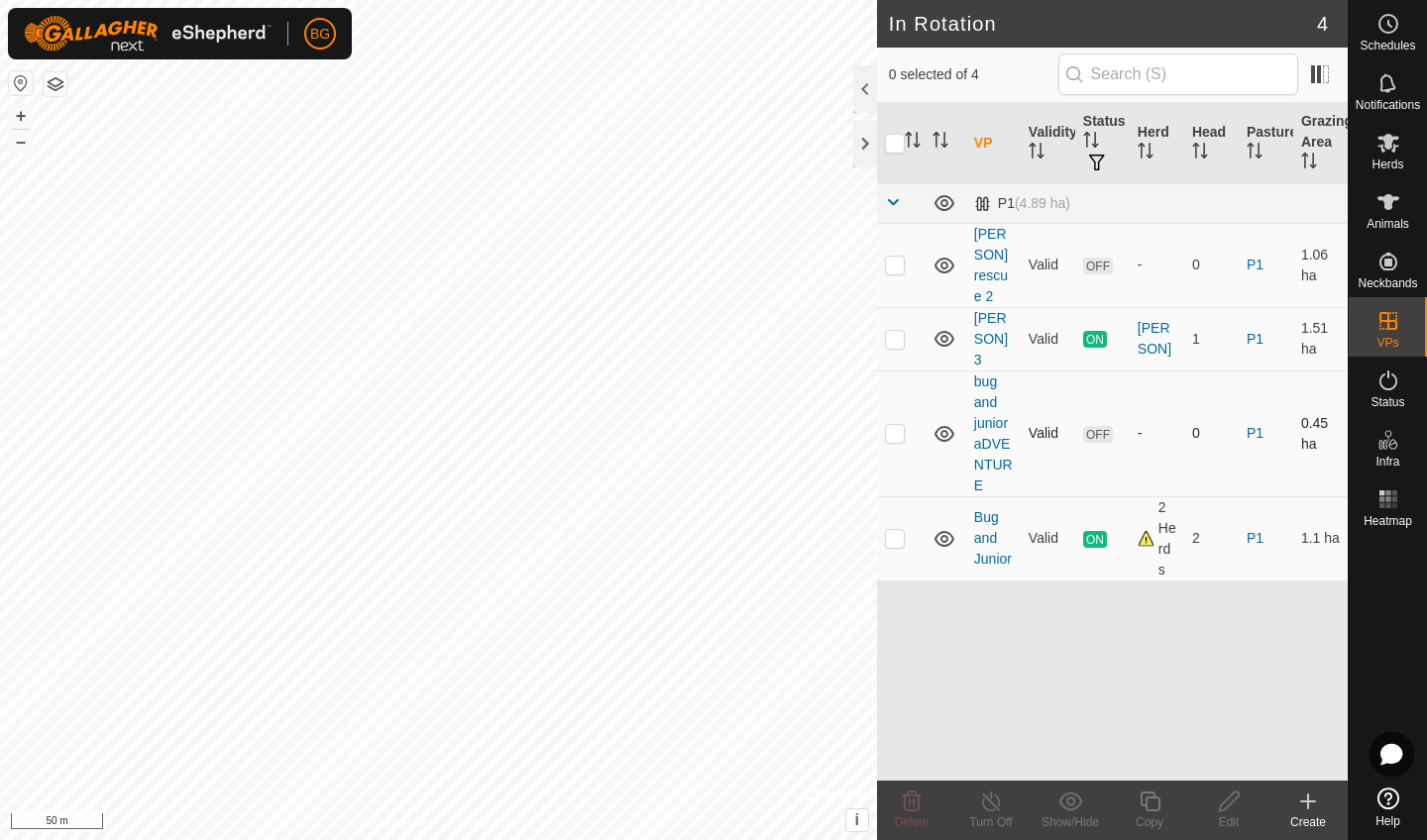 click at bounding box center (895, 433) 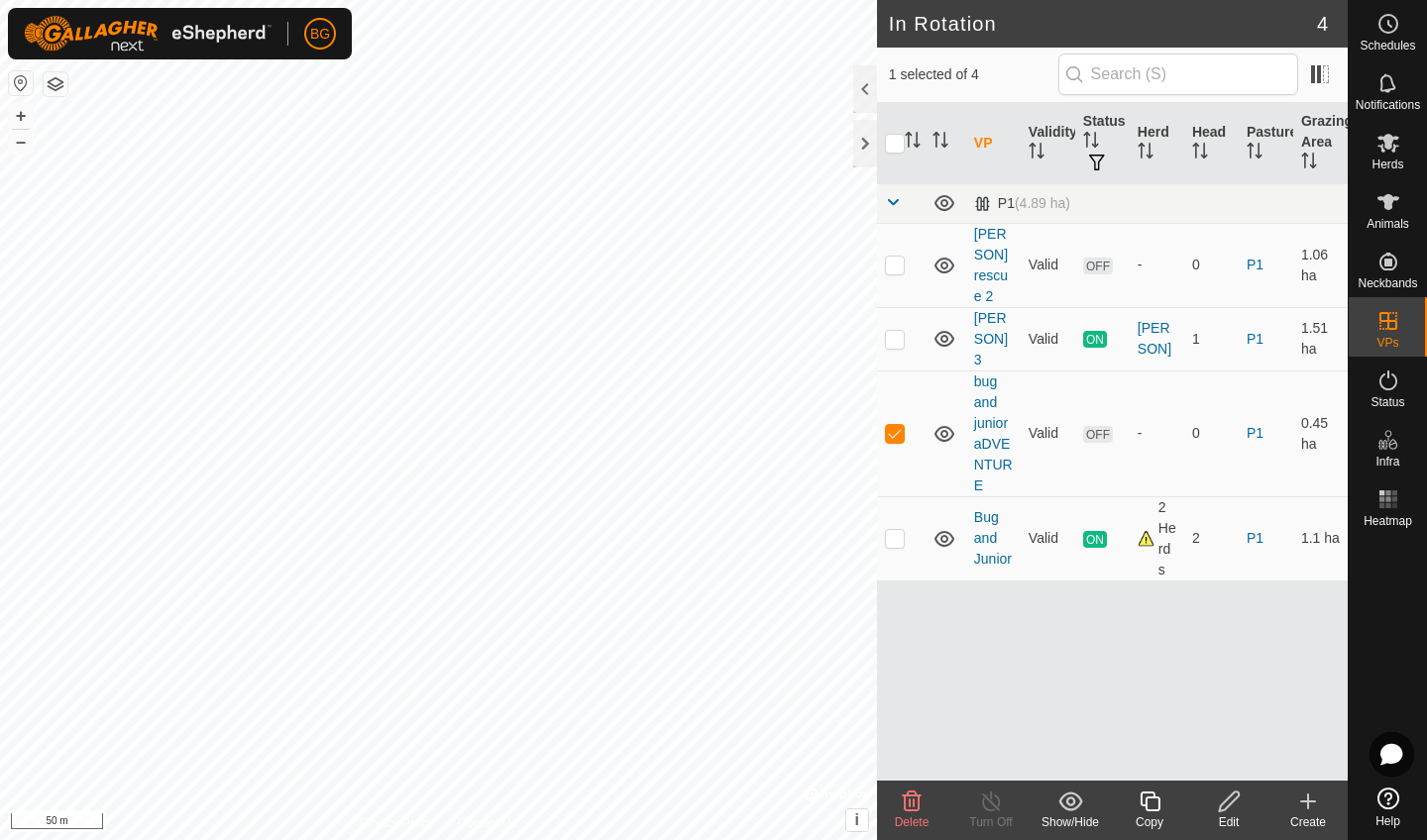 click 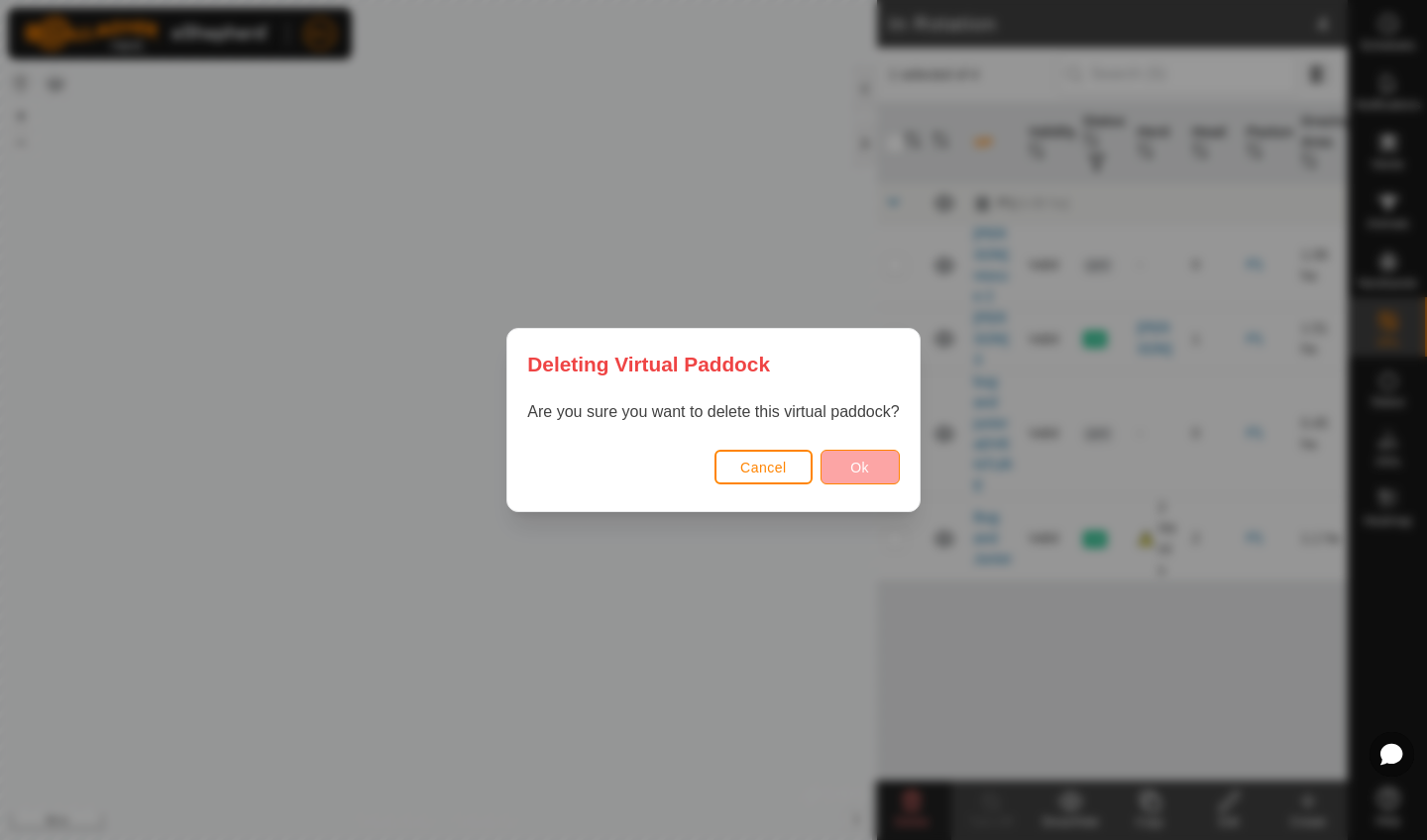 click on "Ok" at bounding box center [860, 467] 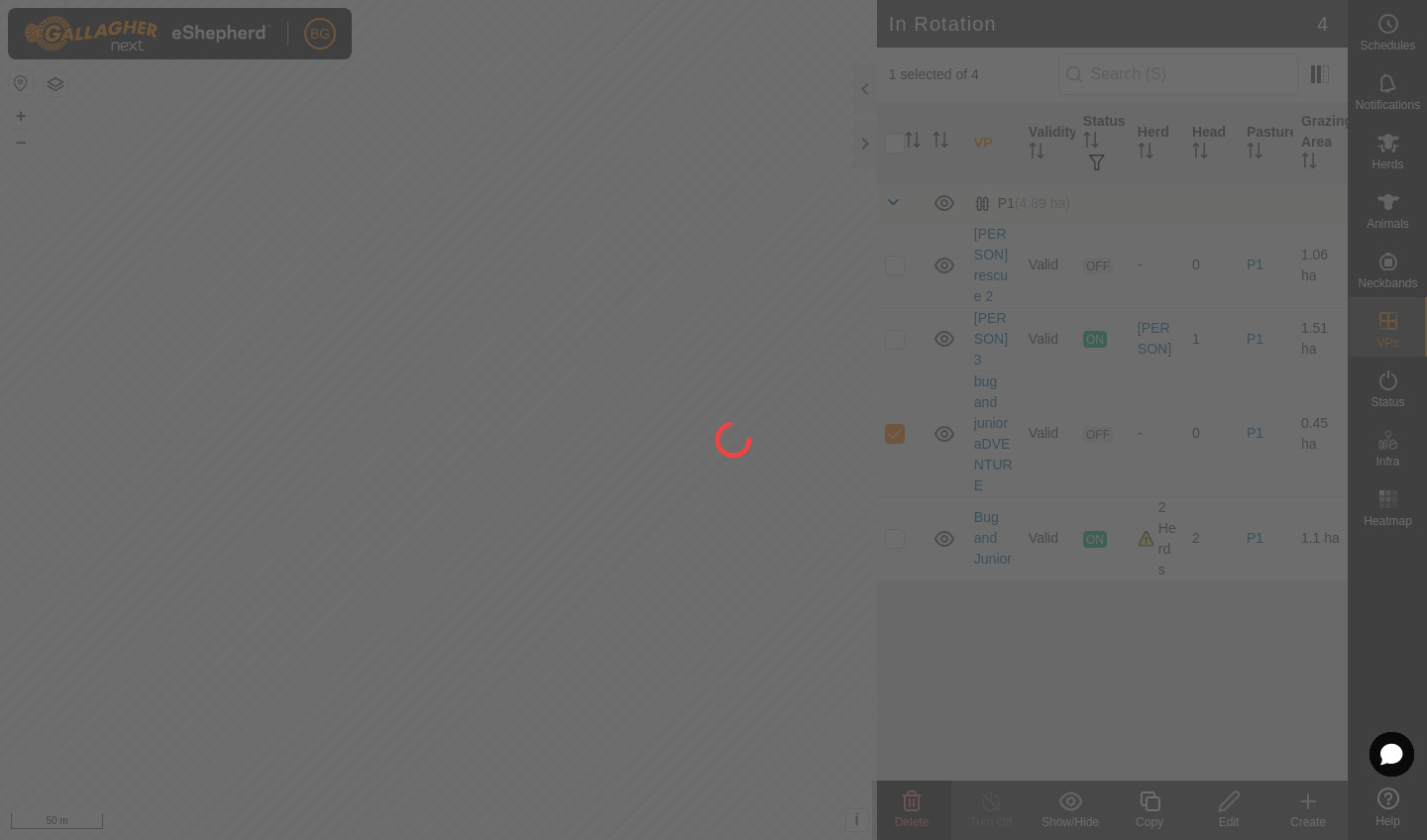 checkbox on "false" 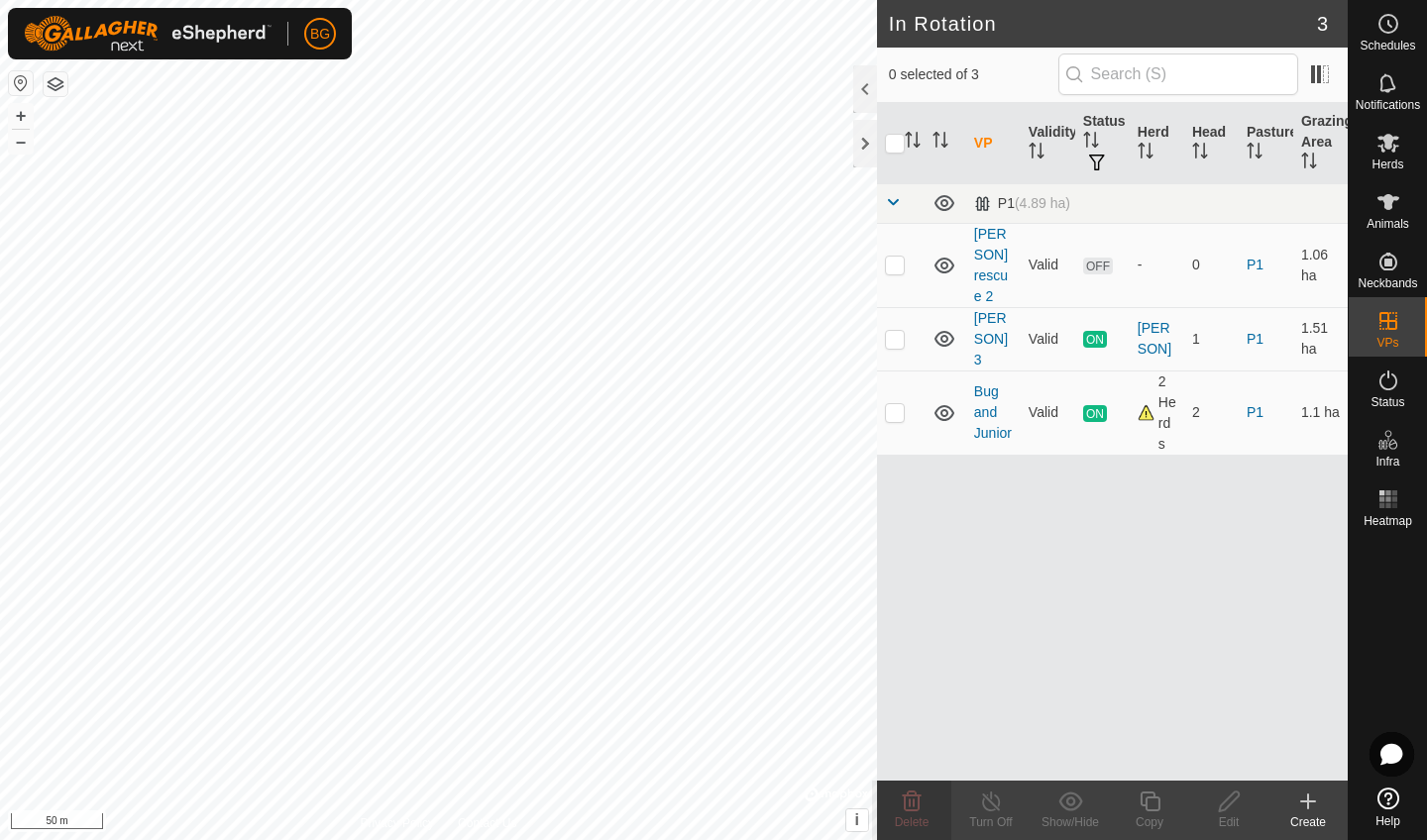 click on "Create" 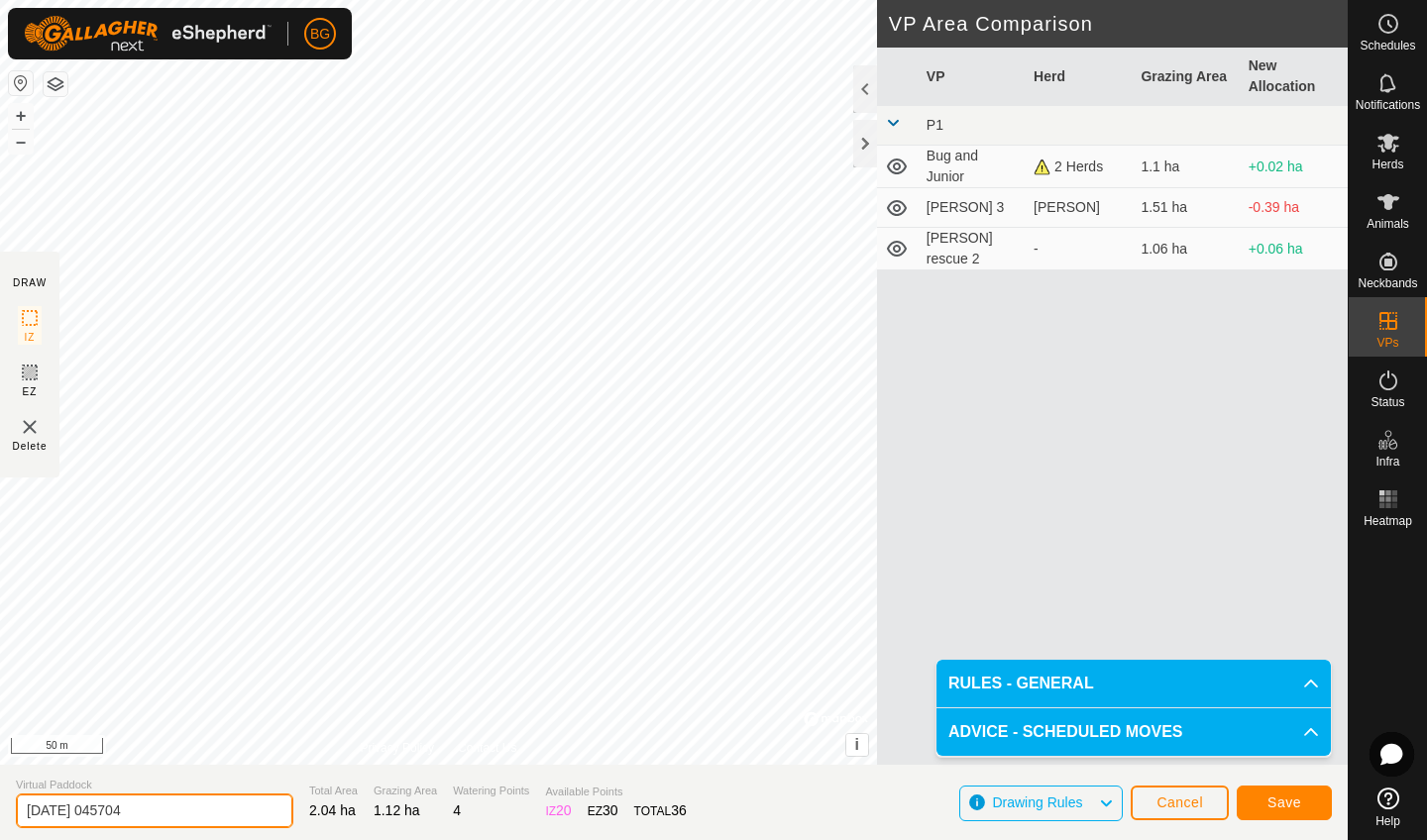 click on "[DATE] 045704" 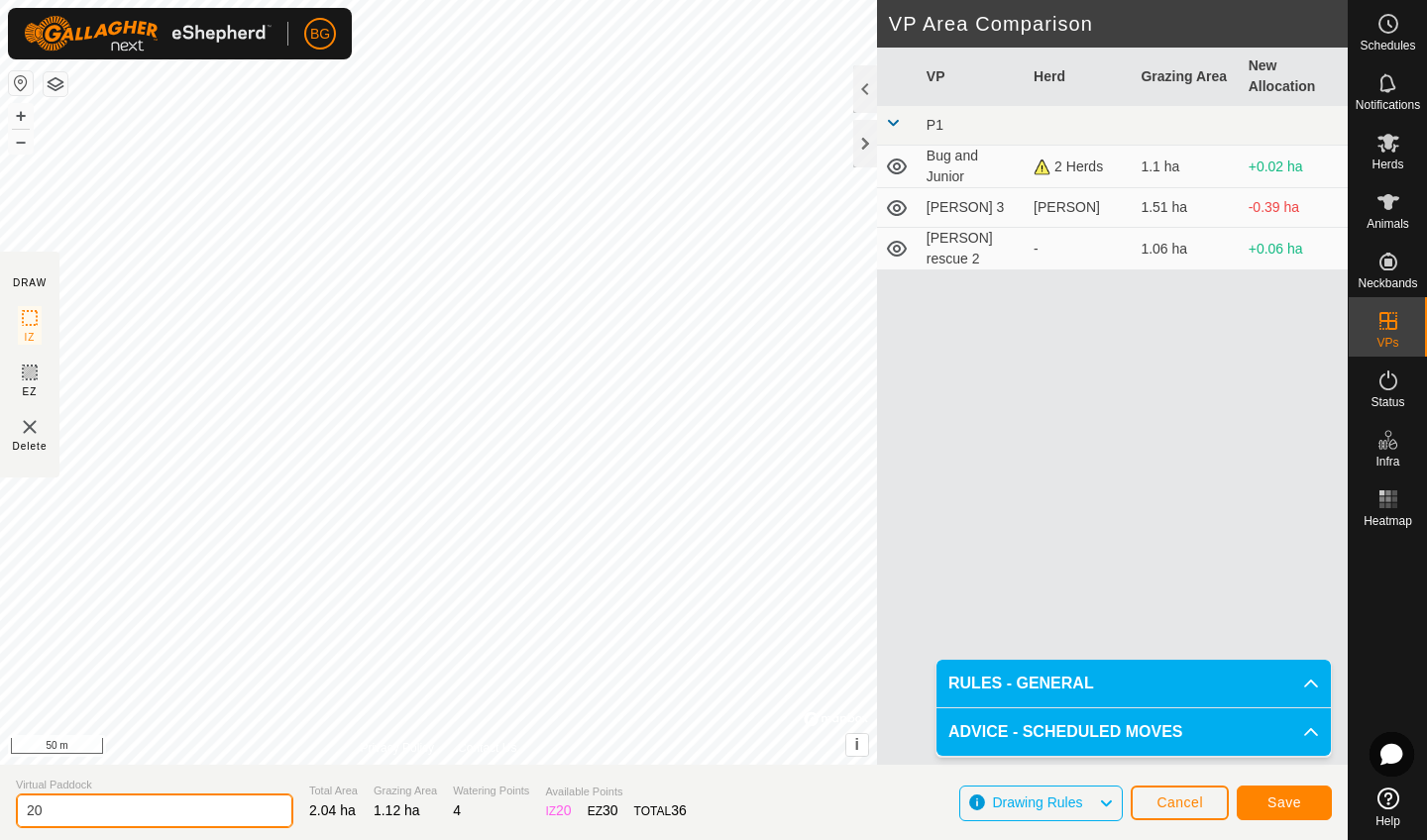 type on "2" 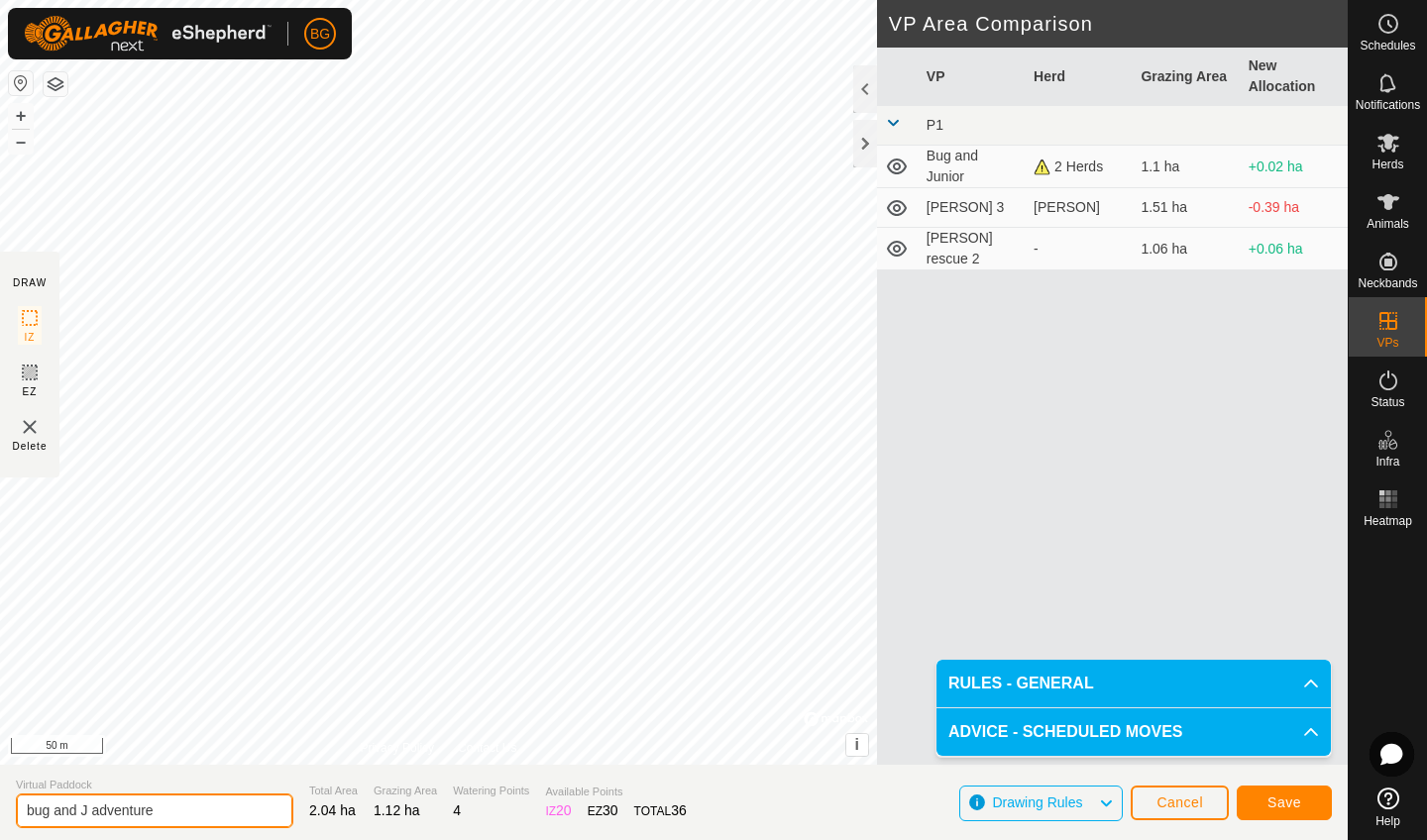 type on "bug and J adventure" 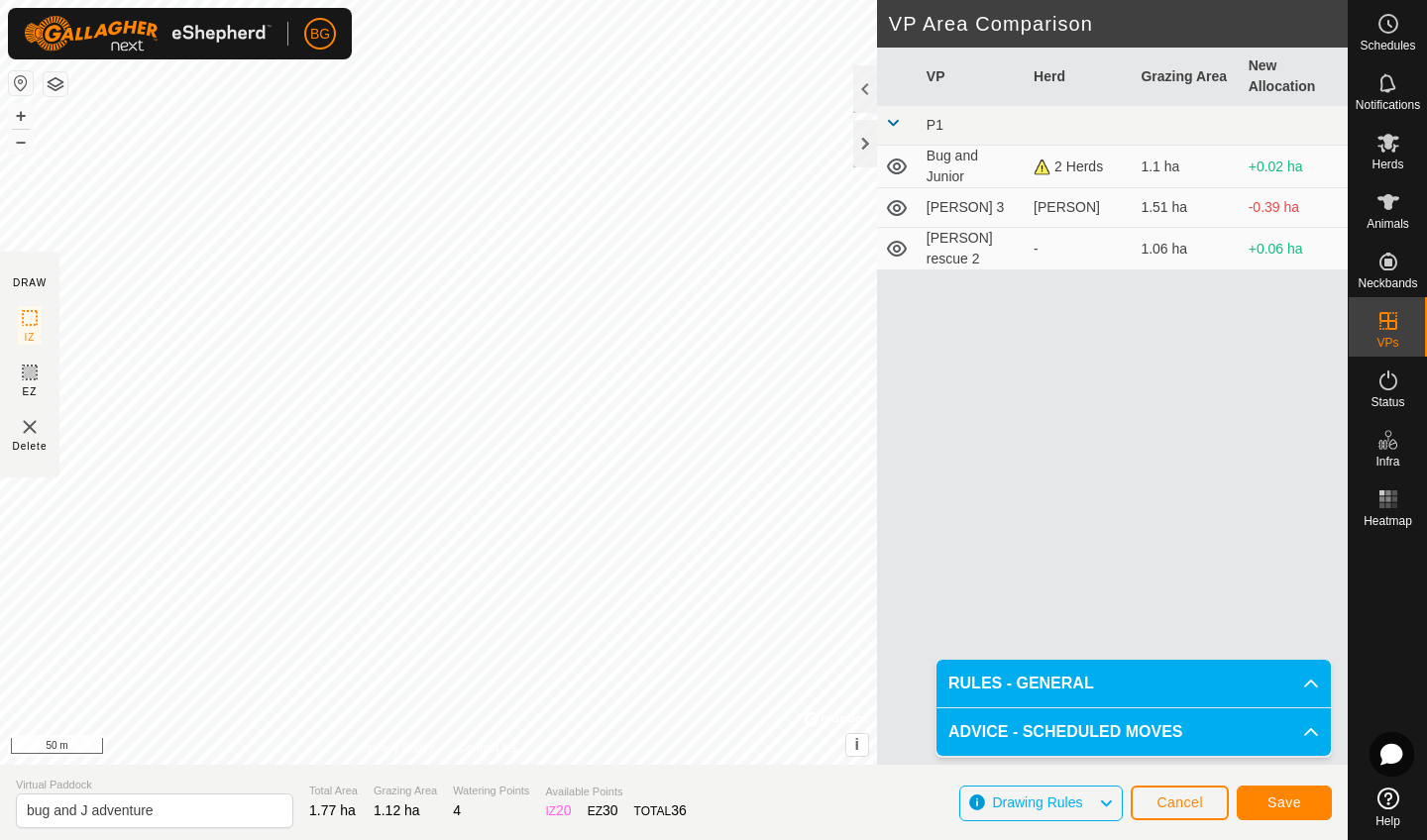 click on "Save" 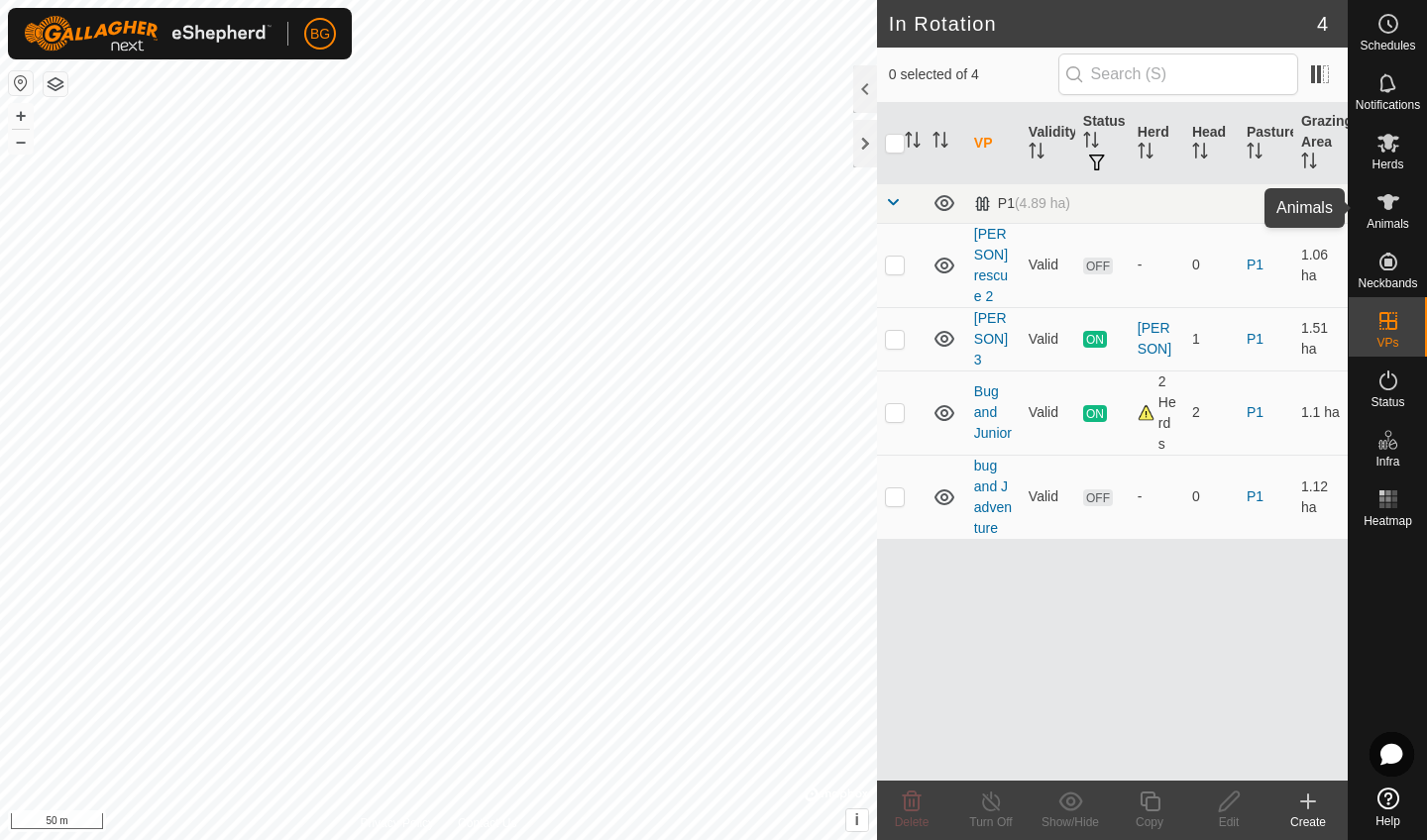 click 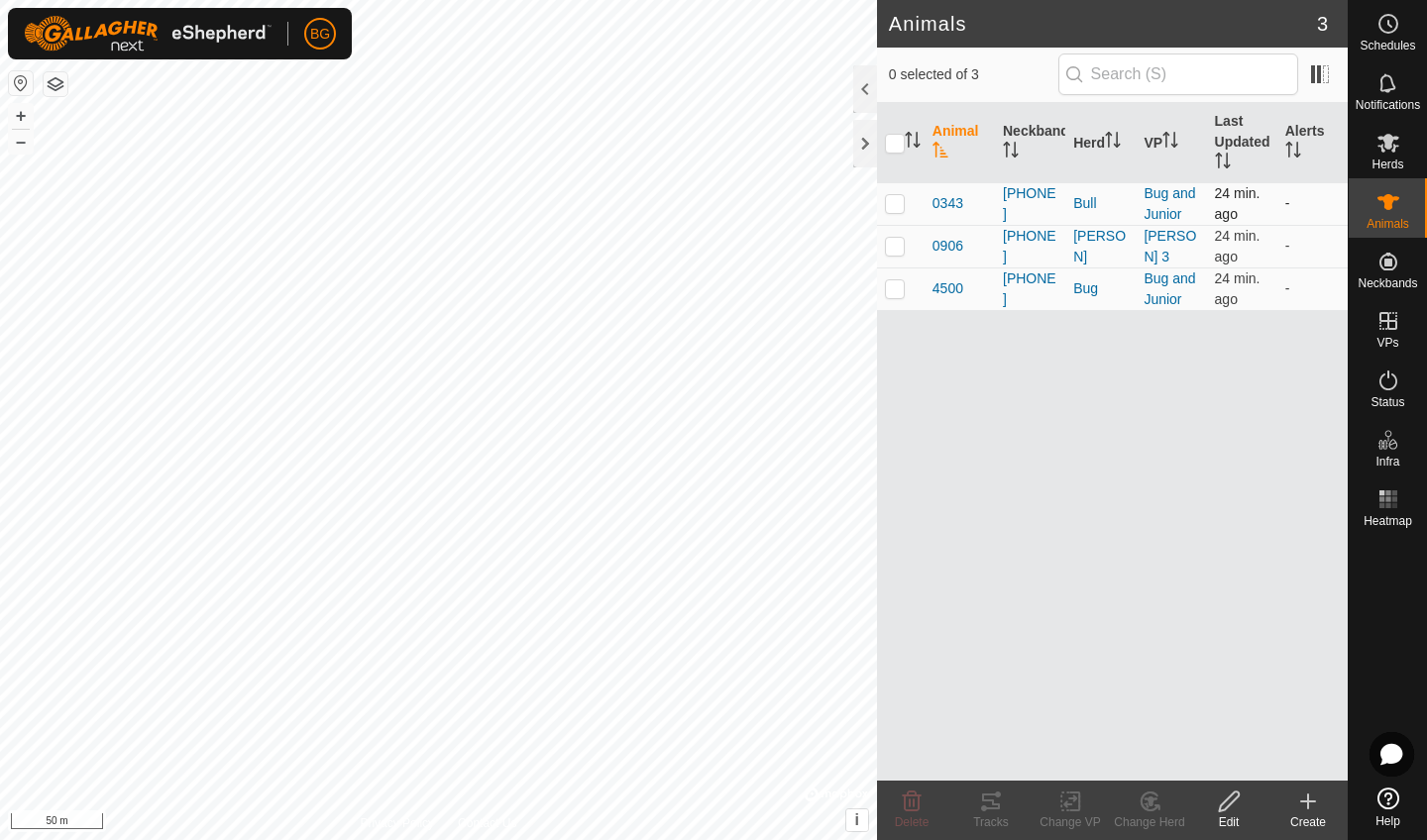click at bounding box center [895, 203] 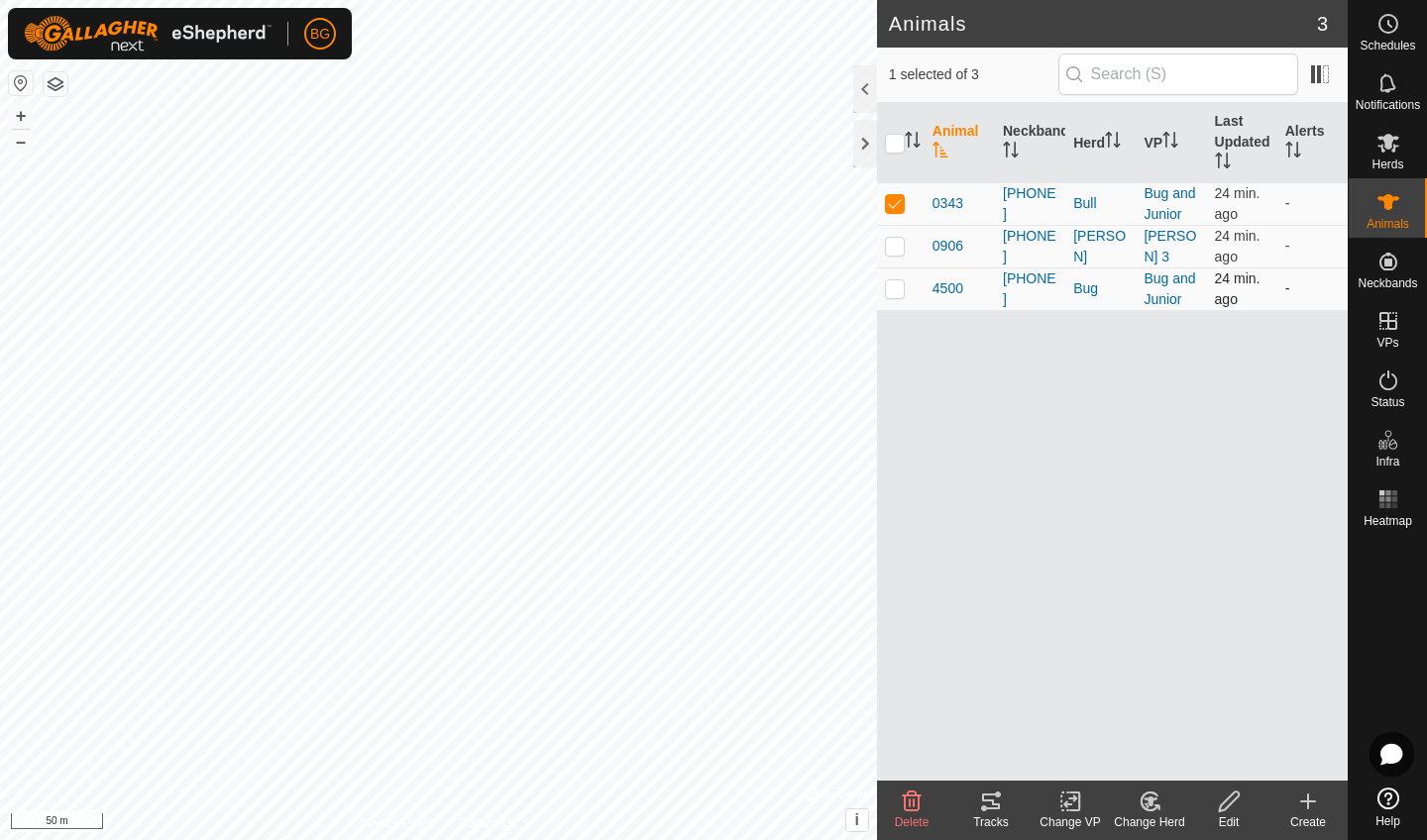 click at bounding box center [895, 288] 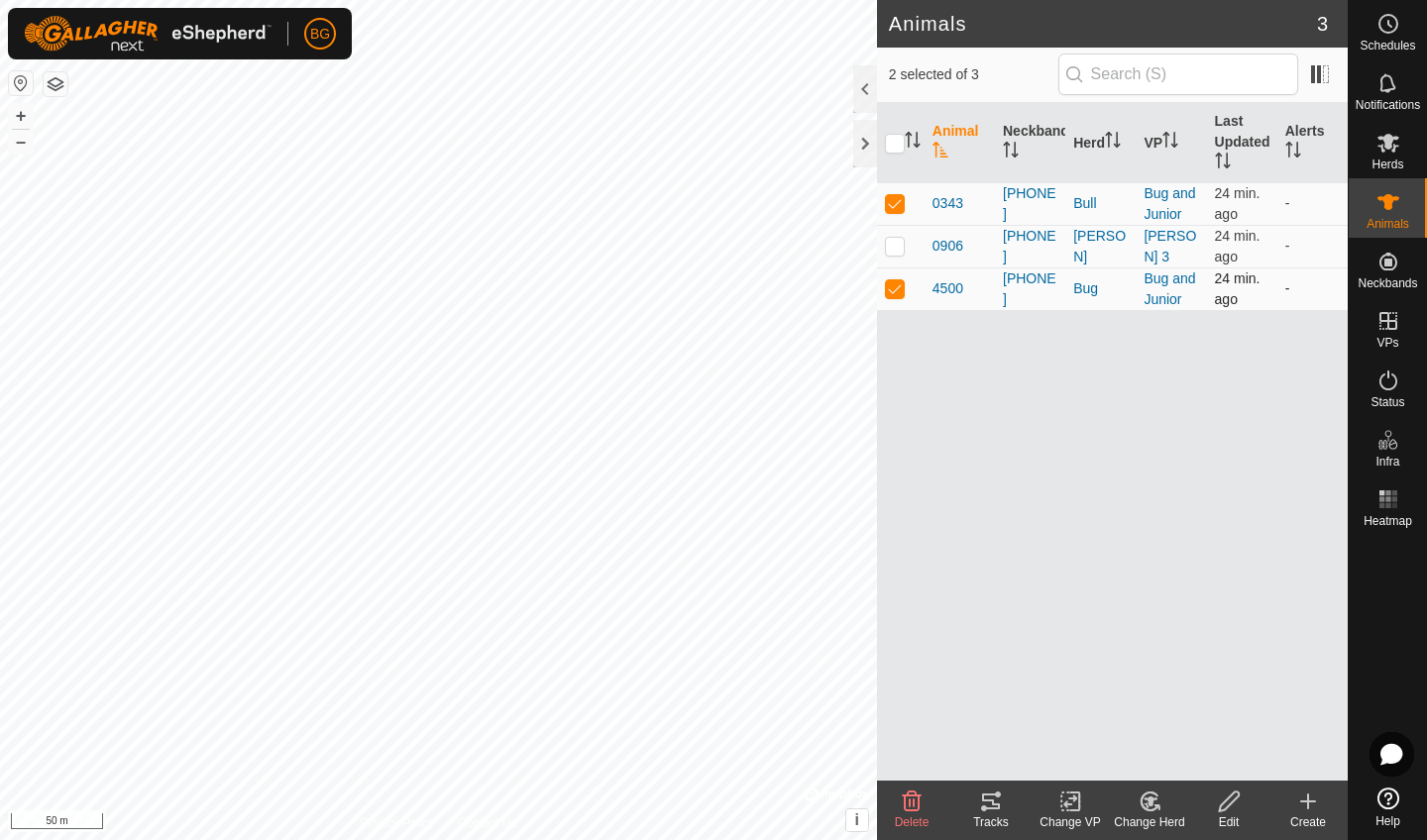 checkbox on "true" 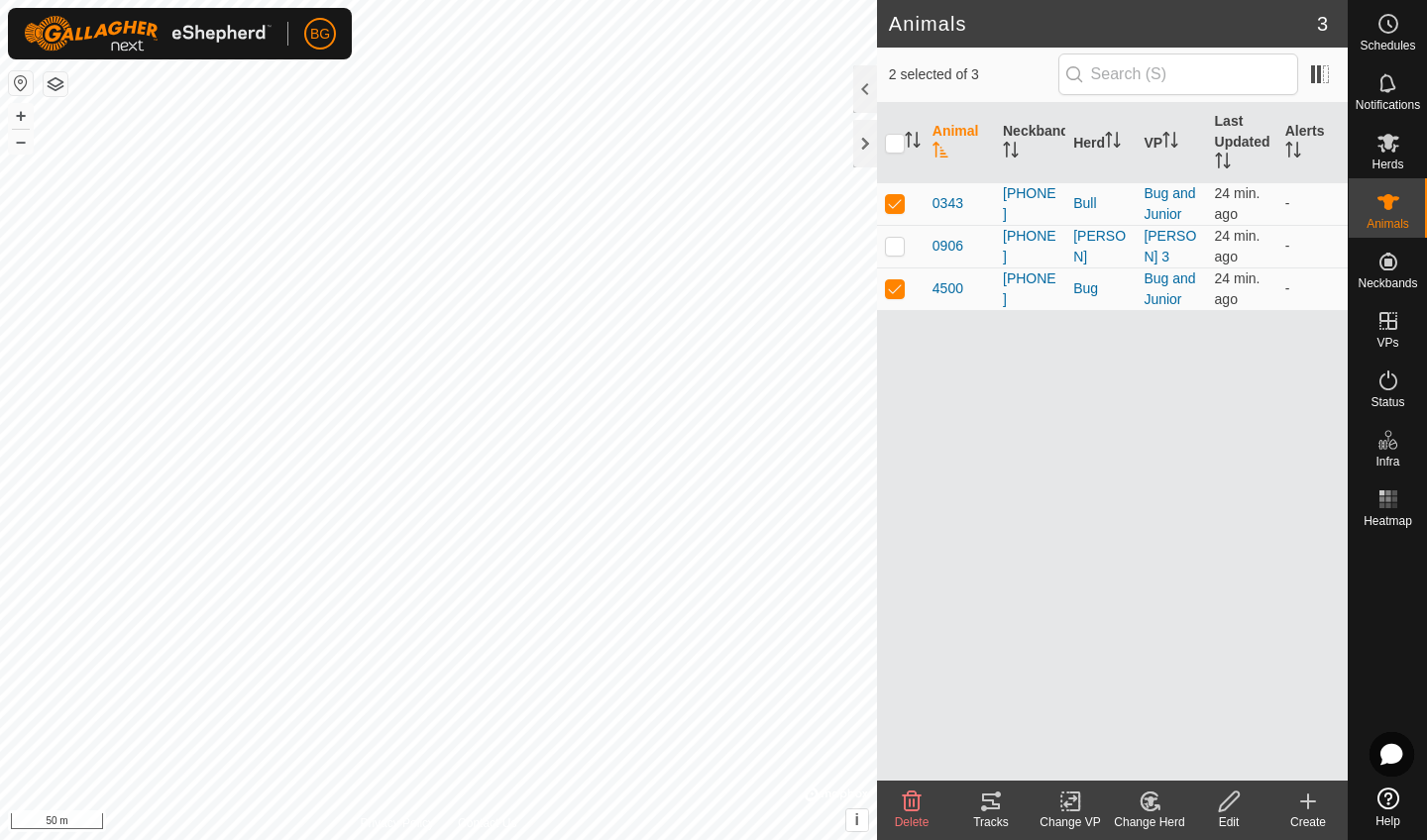click 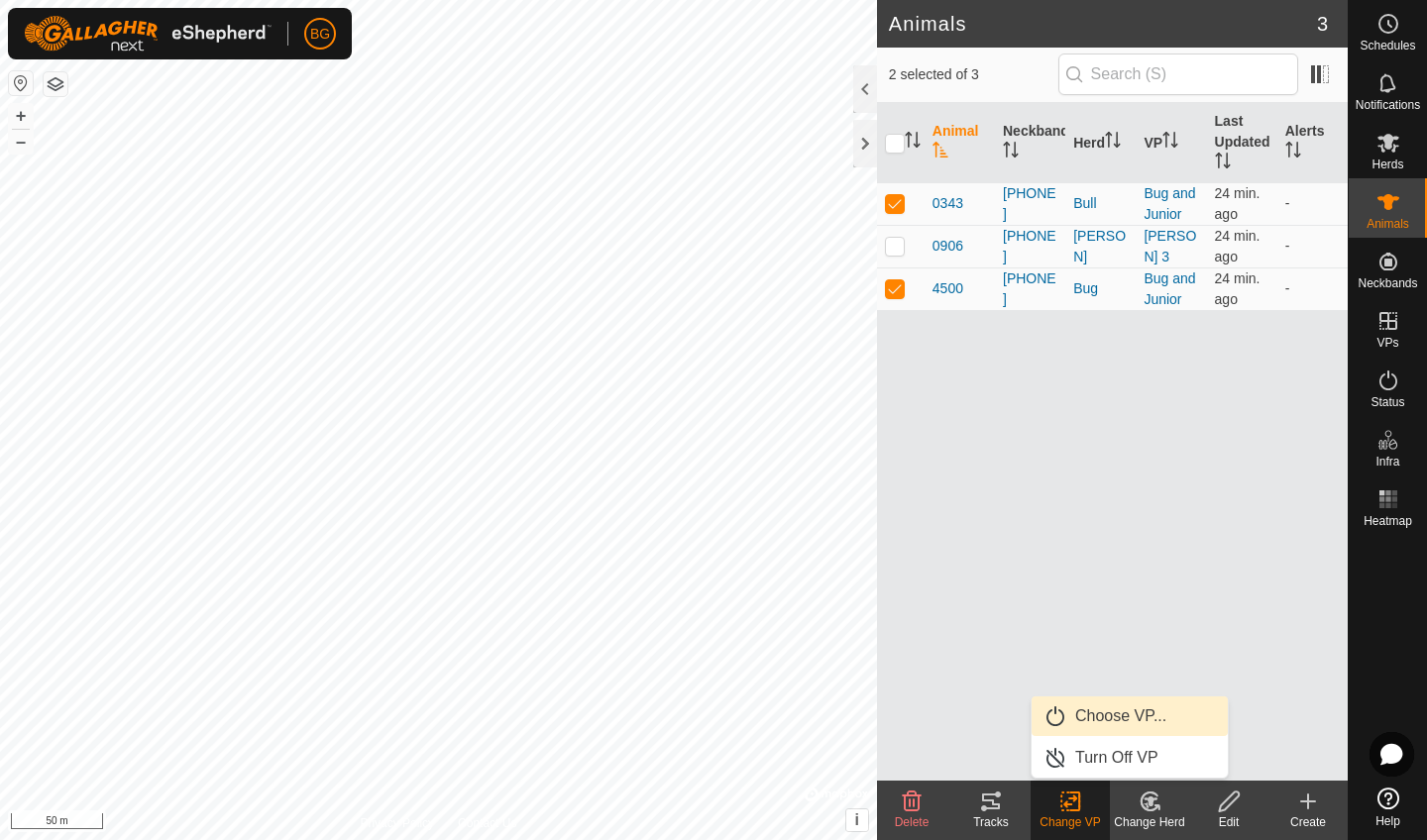 click on "Choose VP..." at bounding box center (1130, 716) 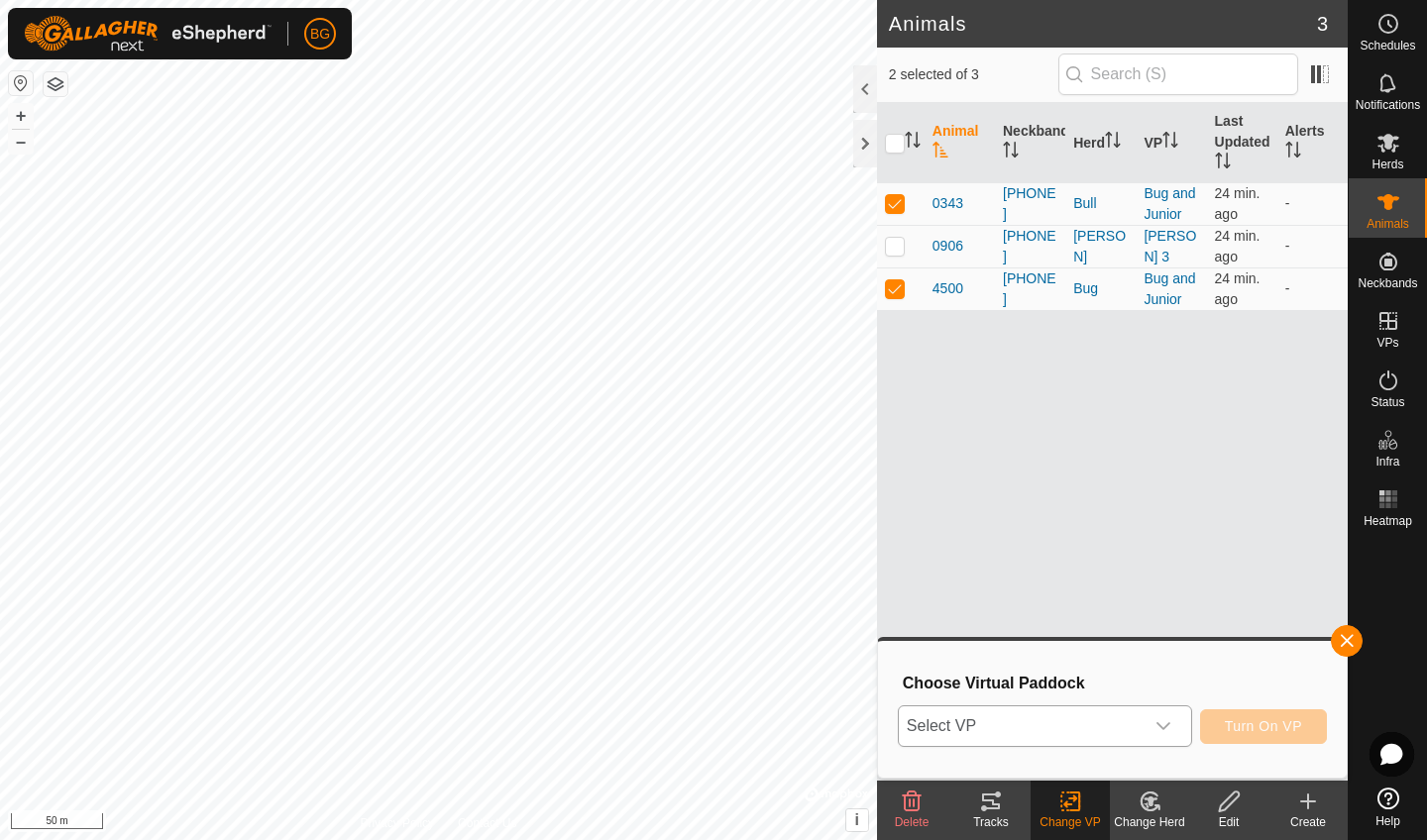 click 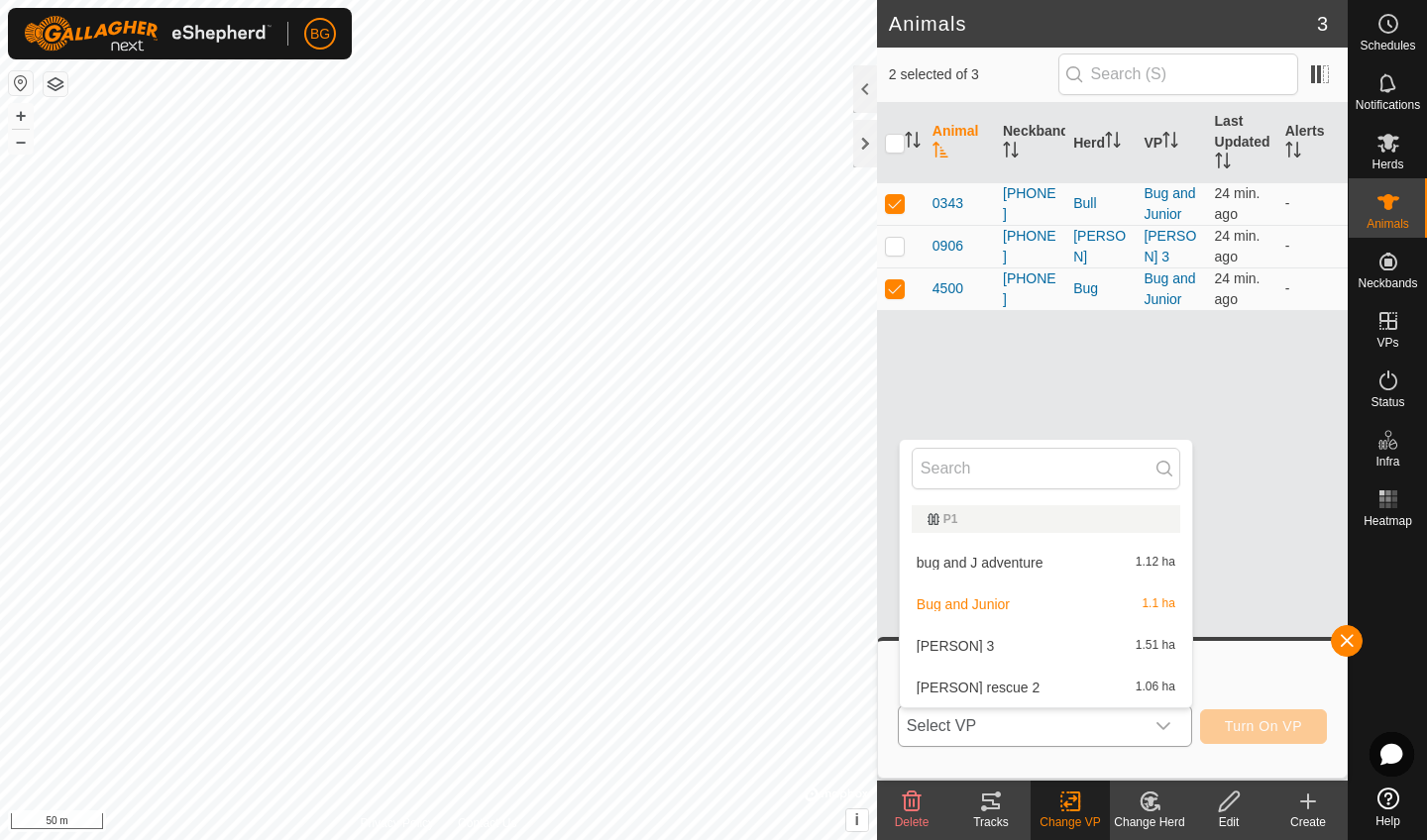 click on "bug and [PERSON] adventure  1.12 ha" at bounding box center [1045, 563] 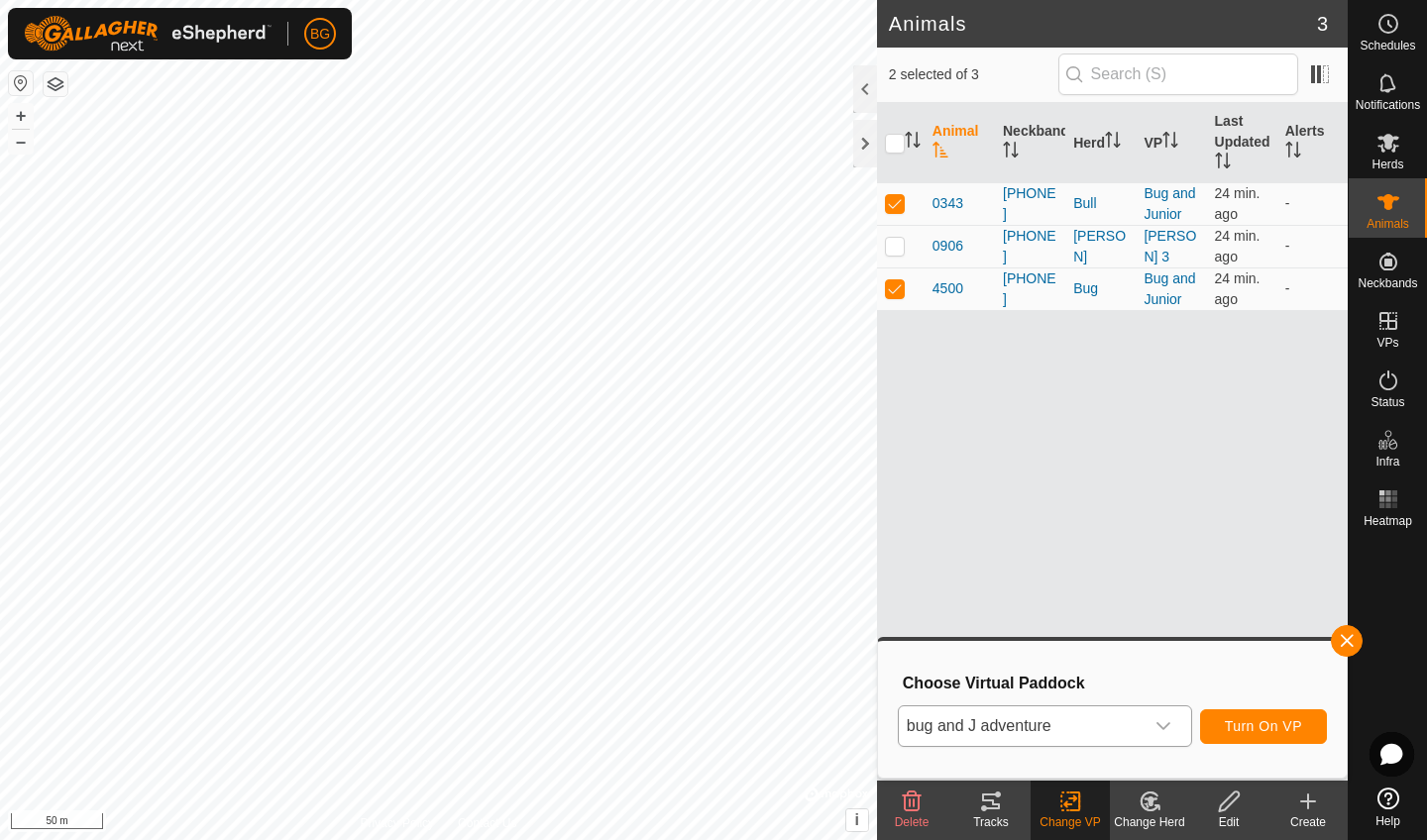 click on "Turn On VP" at bounding box center (1263, 726) 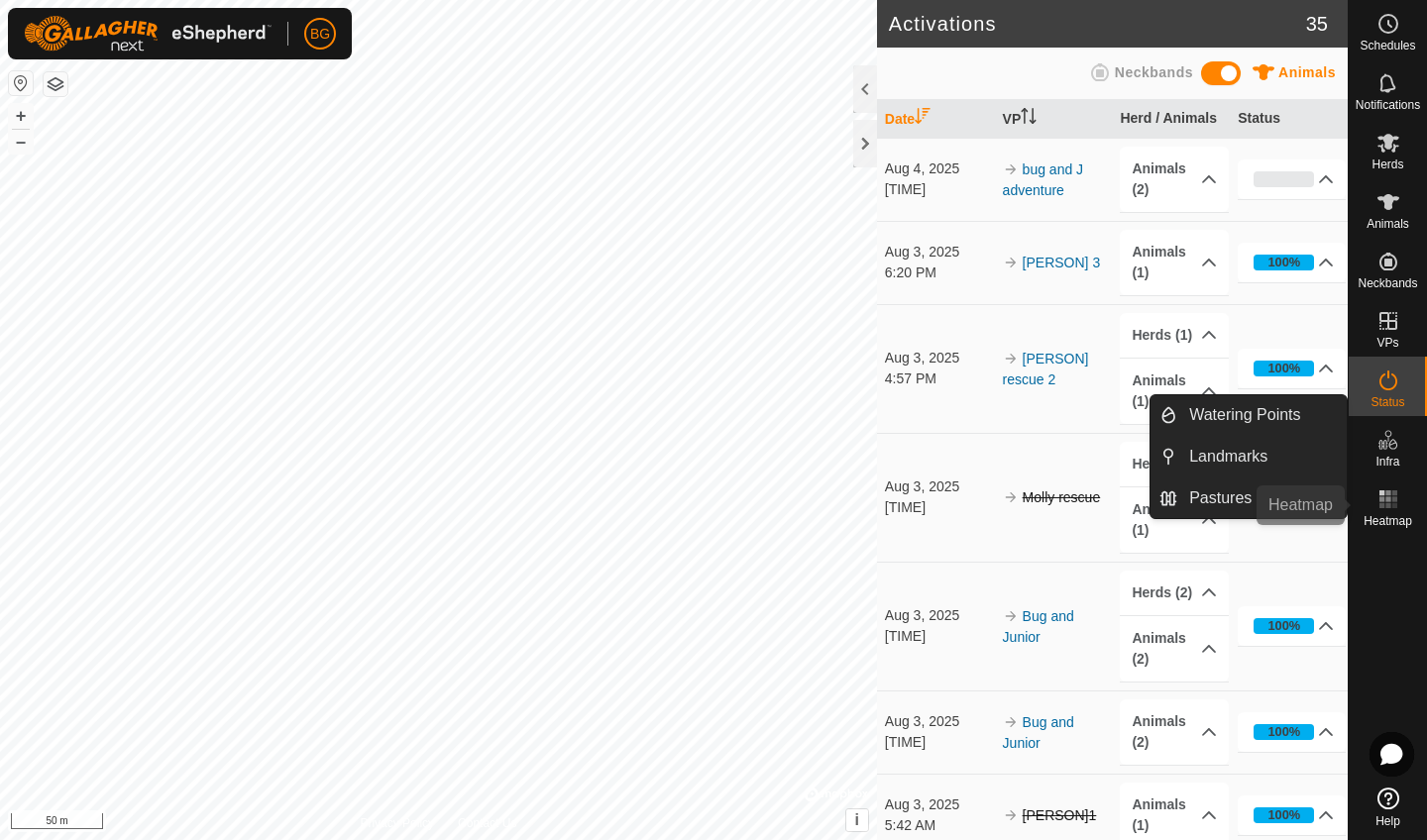 click 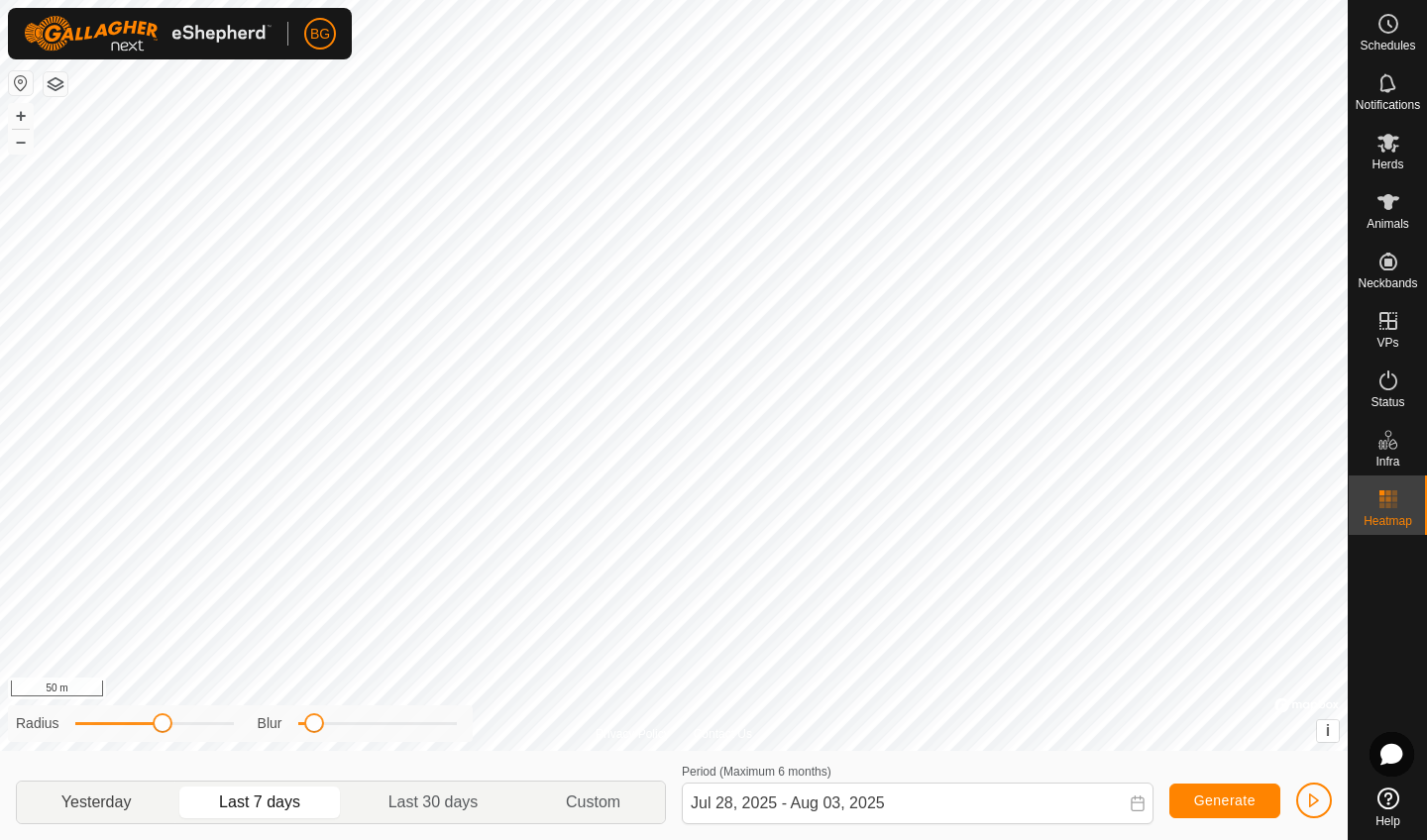 click on "Yesterday" 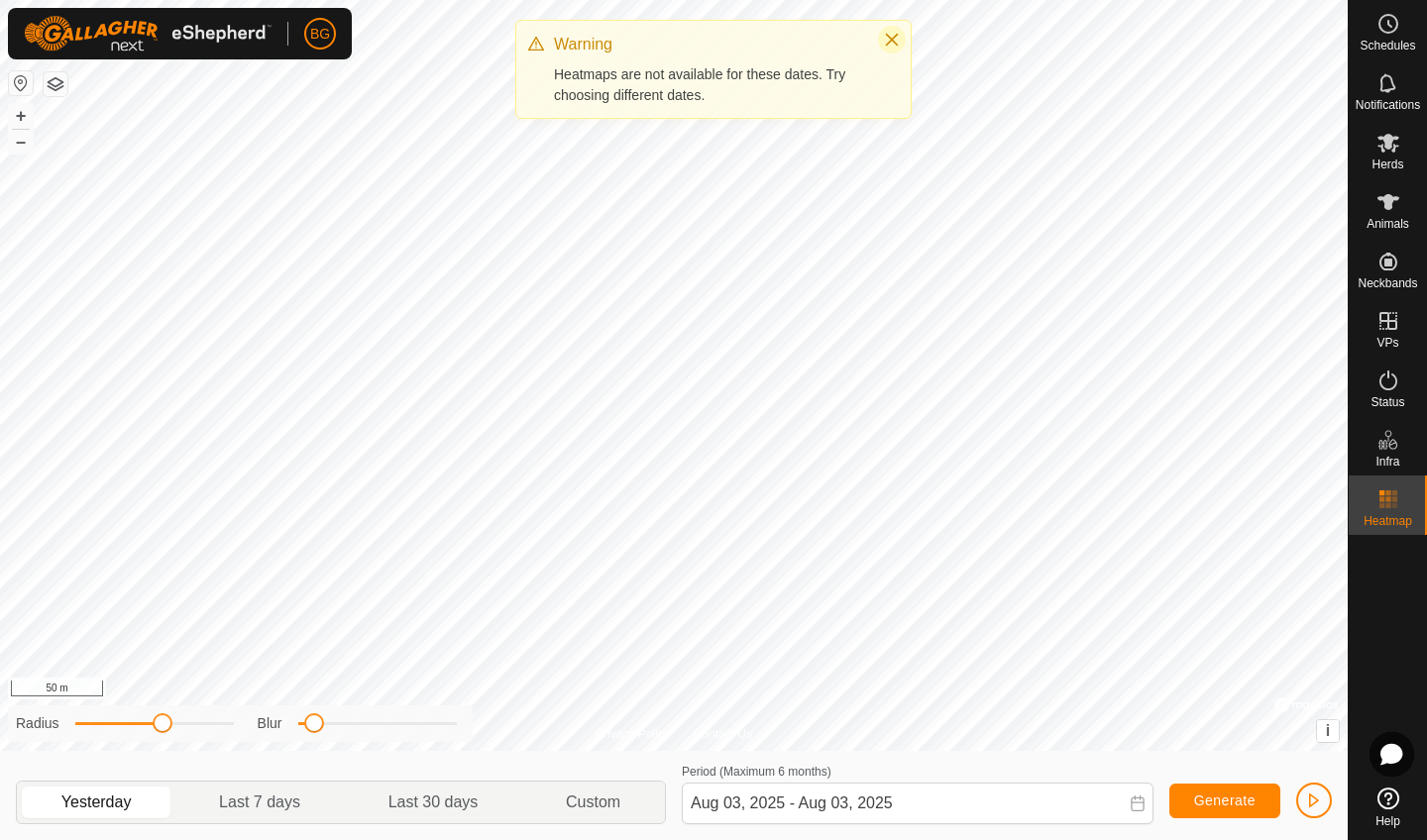 click 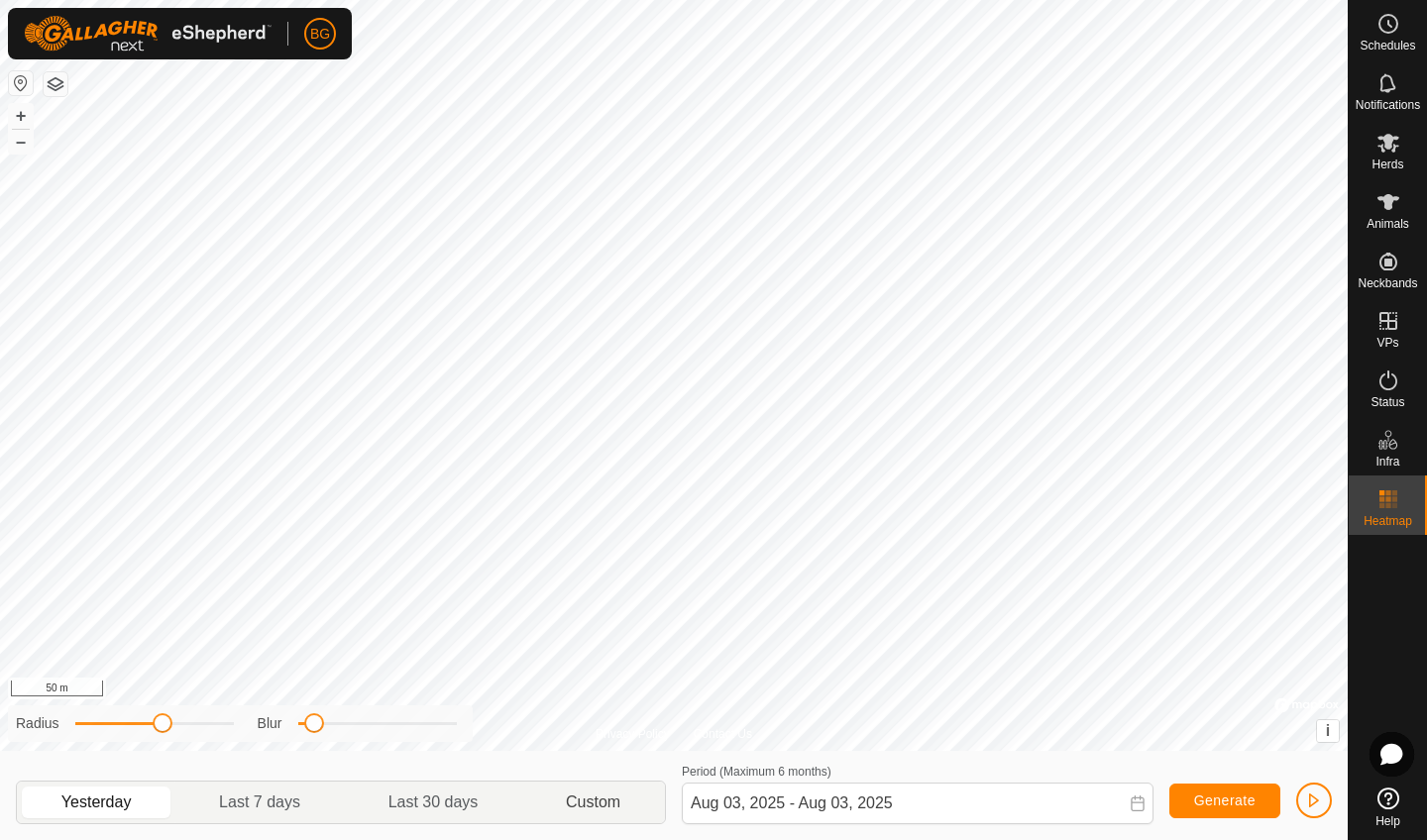 click on "Custom" 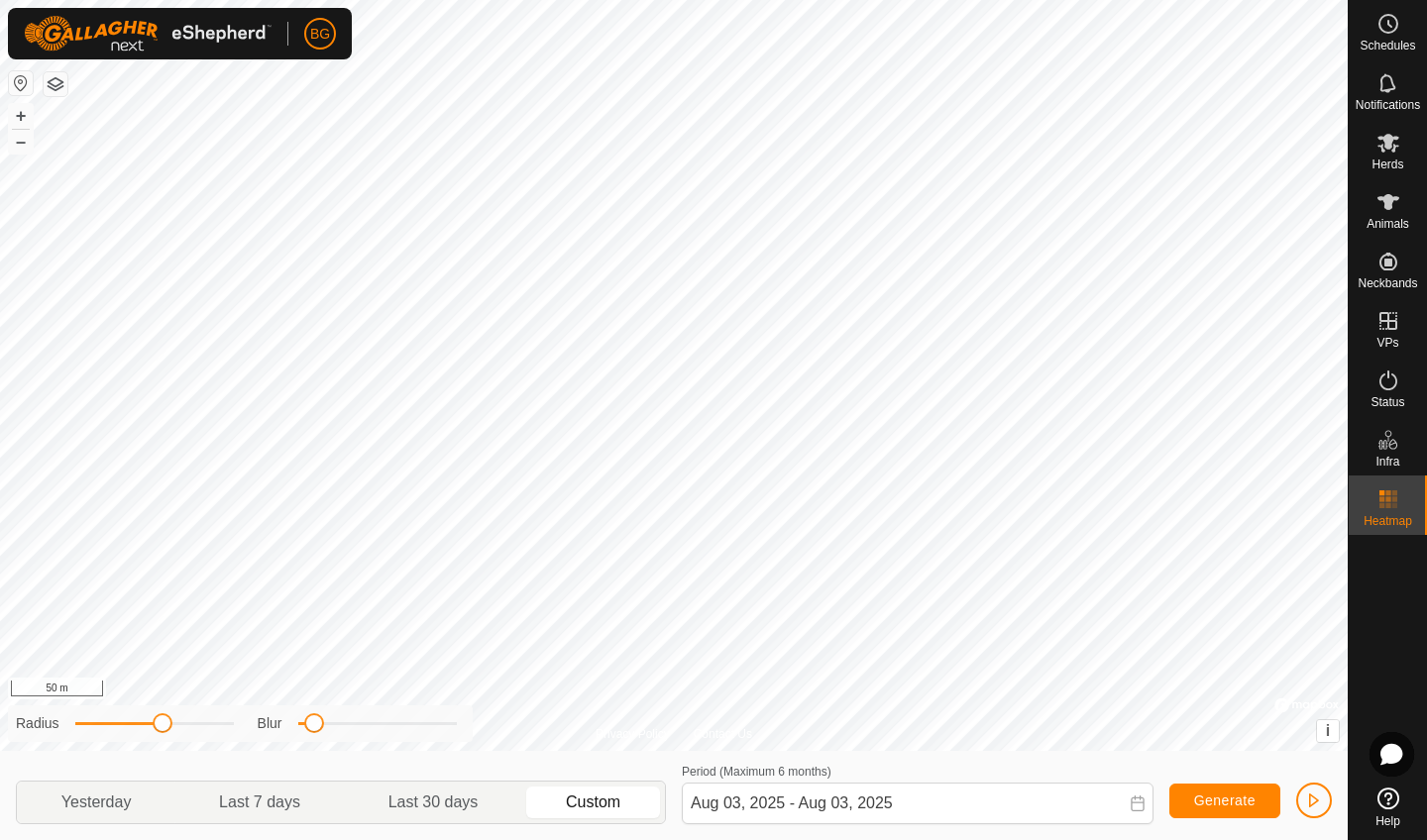 click 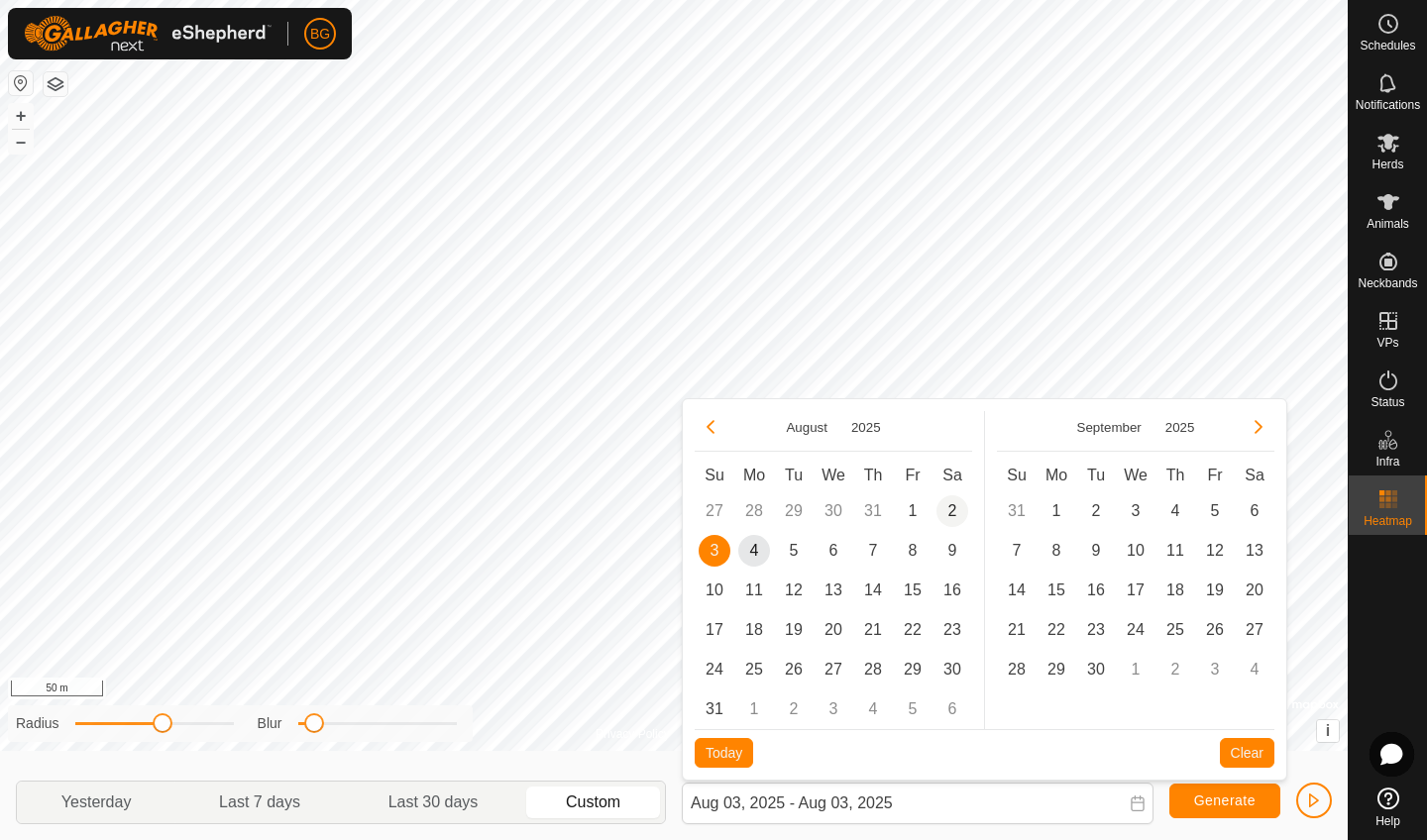 click on "2" at bounding box center [952, 511] 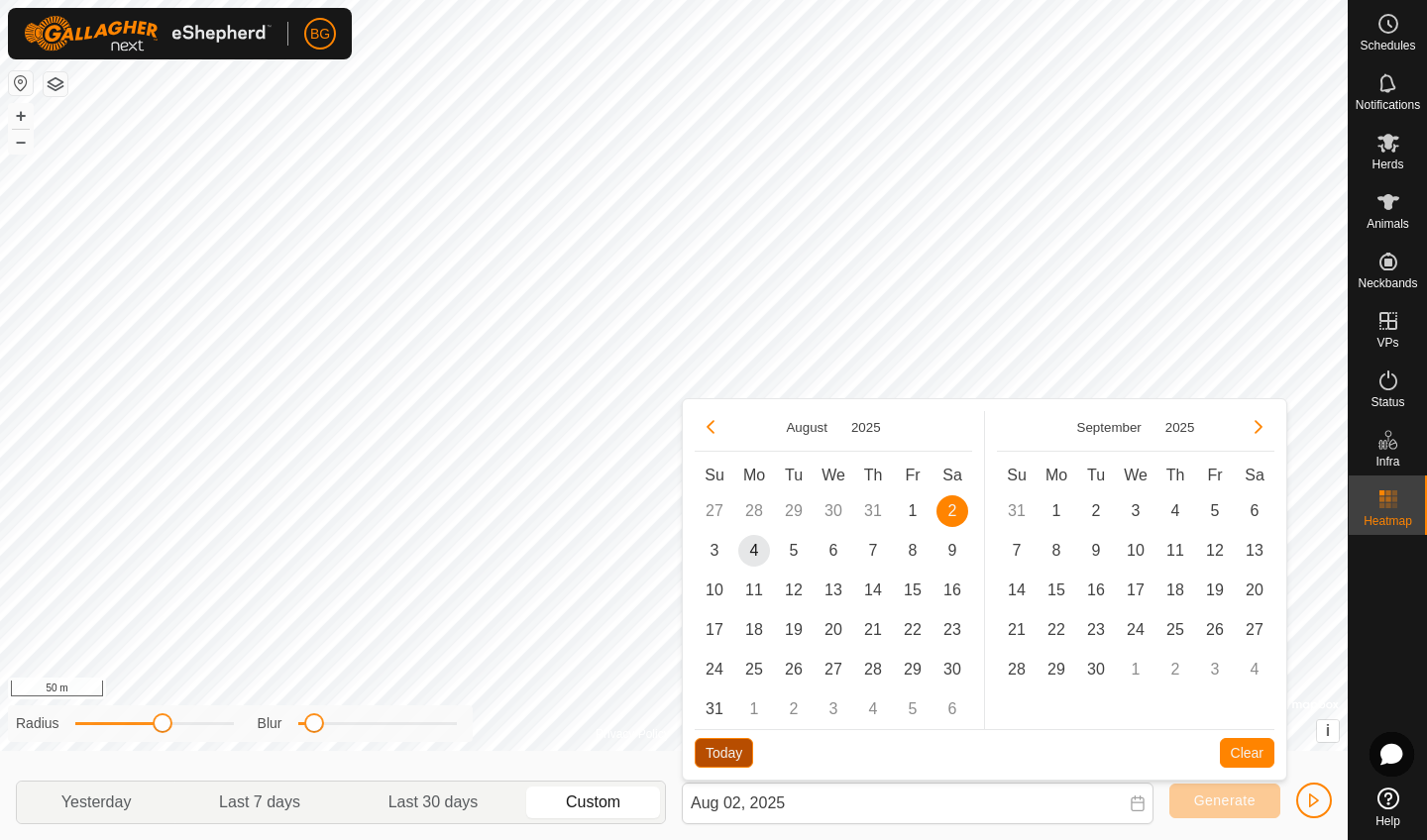 click on "Today" at bounding box center [723, 753] 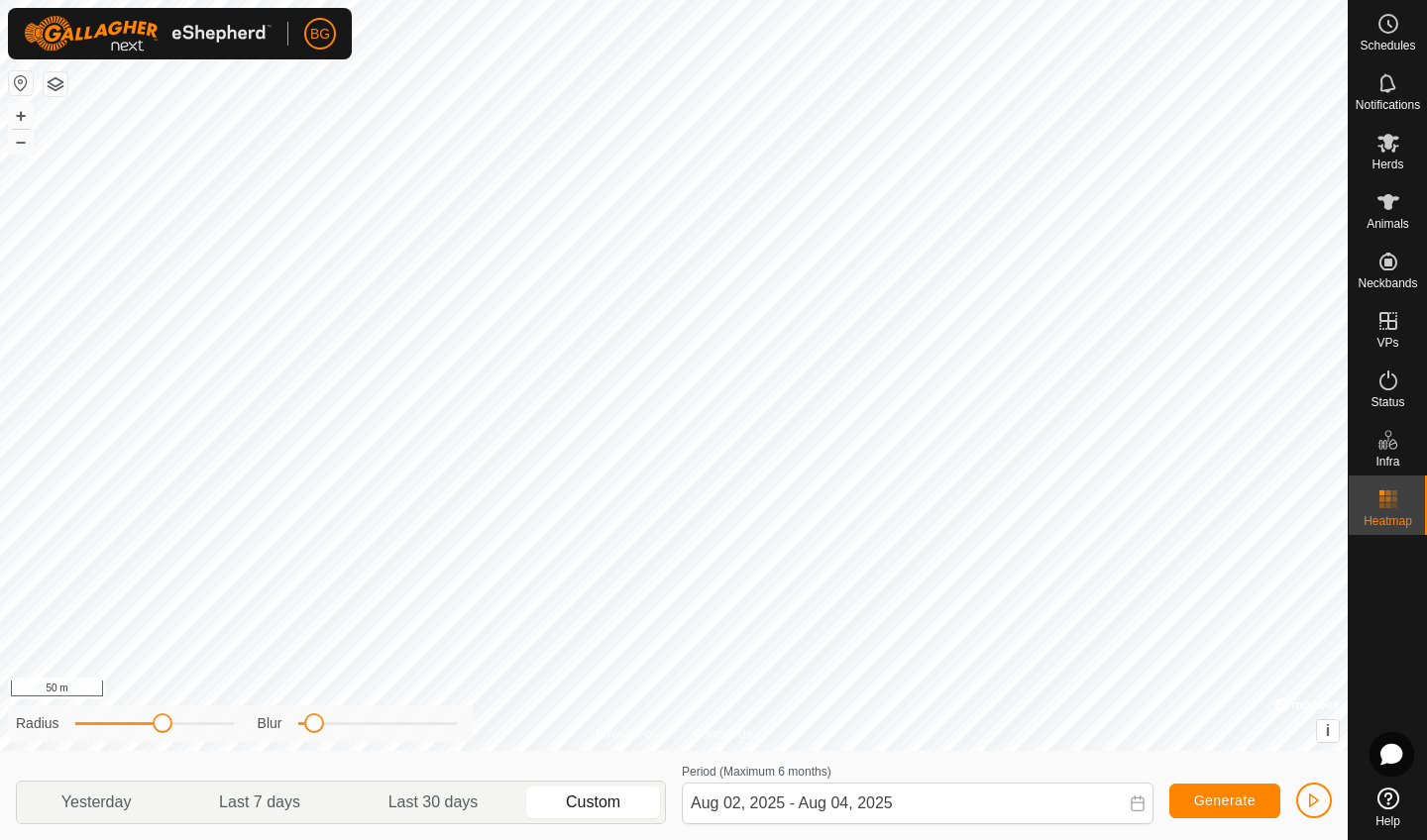click on "Generate" 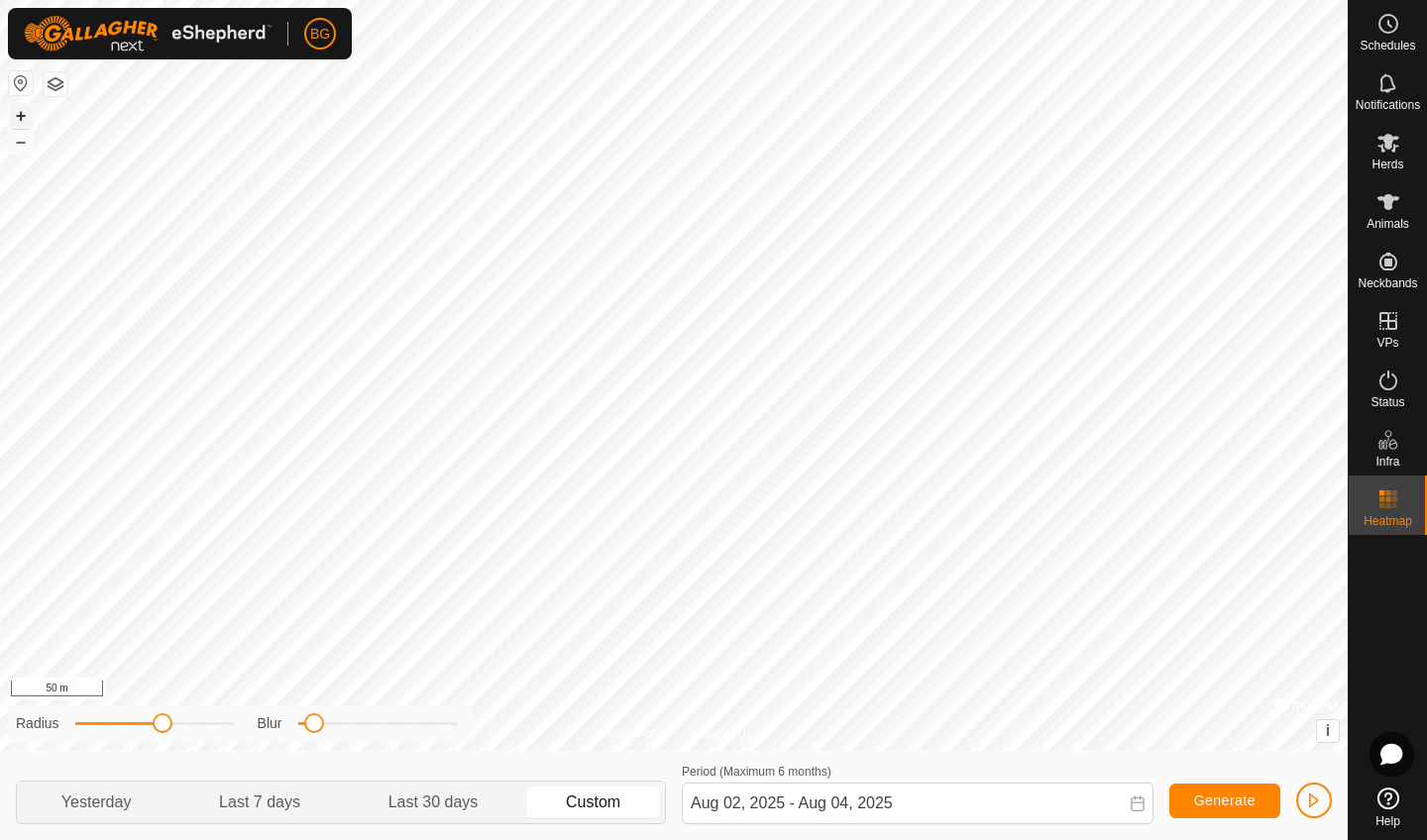 click on "+" at bounding box center [21, 116] 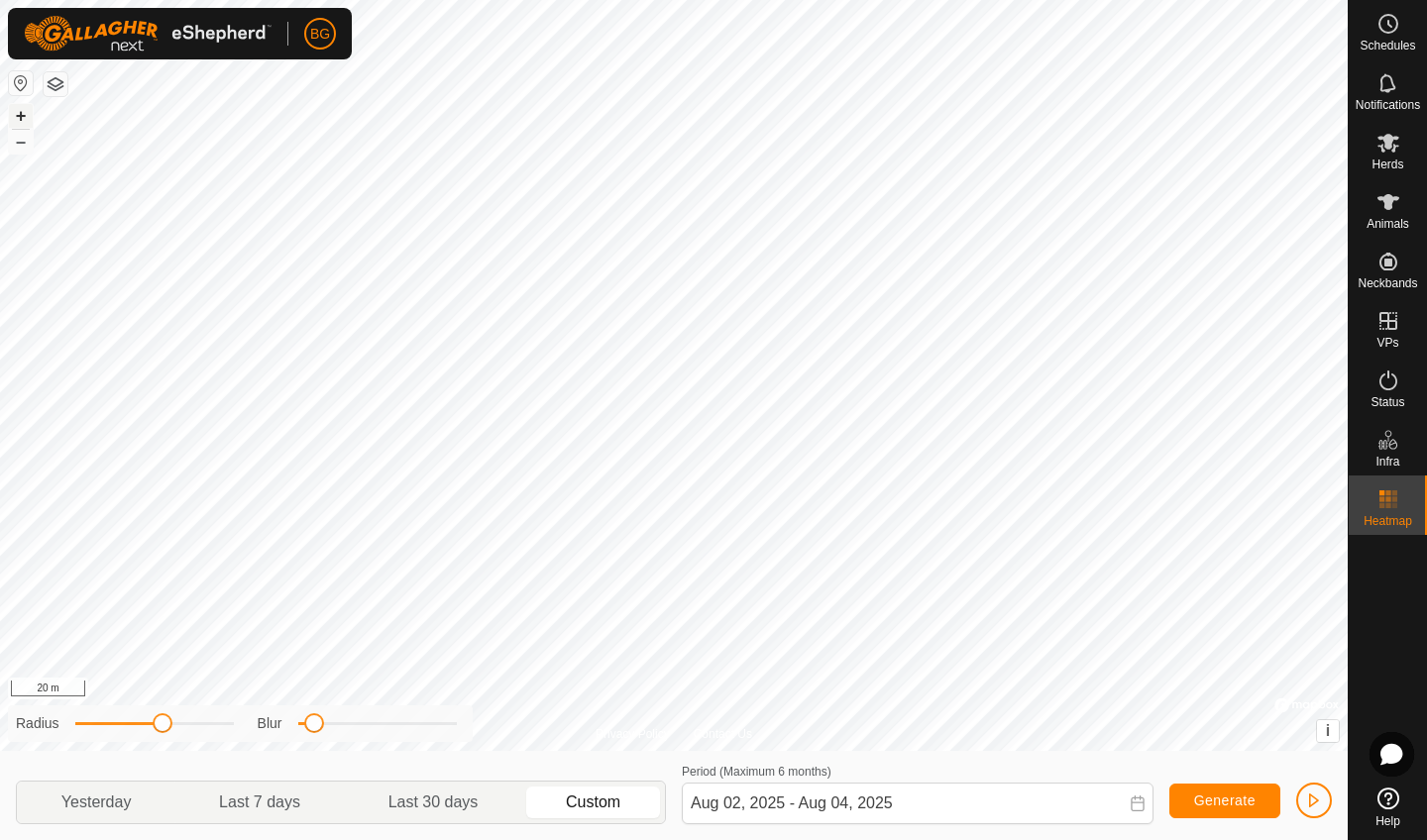 click on "+" at bounding box center (21, 116) 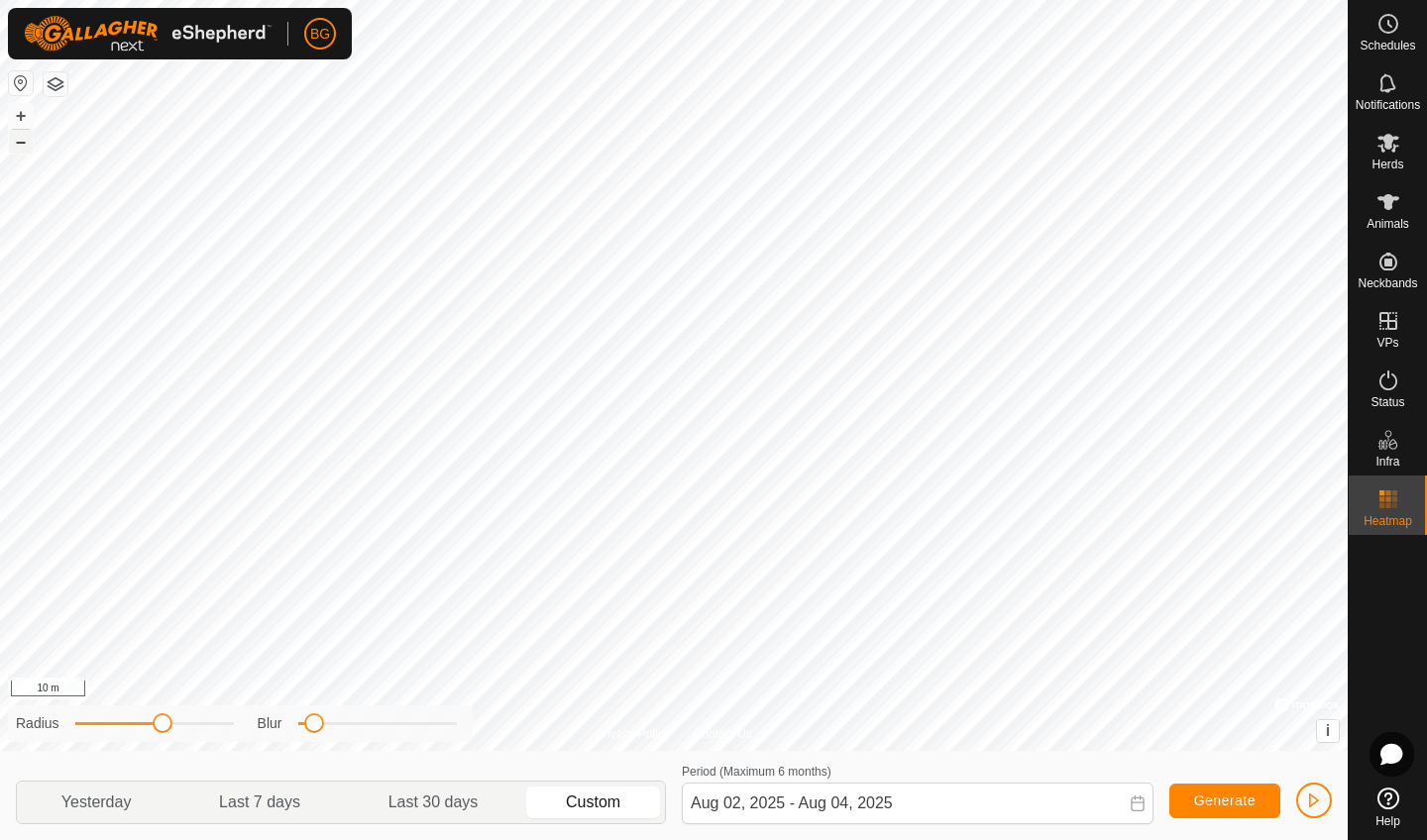 click on "–" at bounding box center [21, 142] 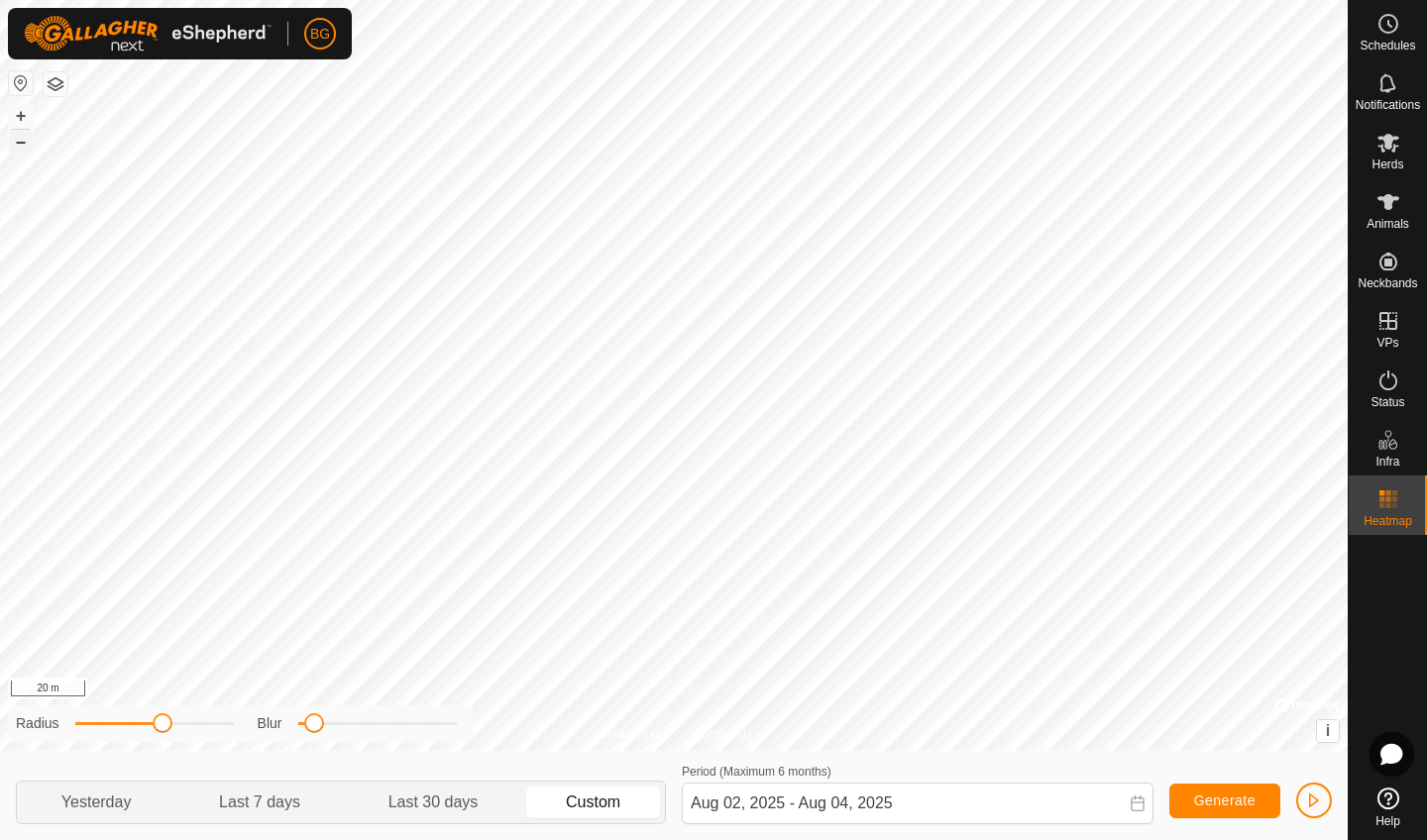 click on "–" at bounding box center [21, 142] 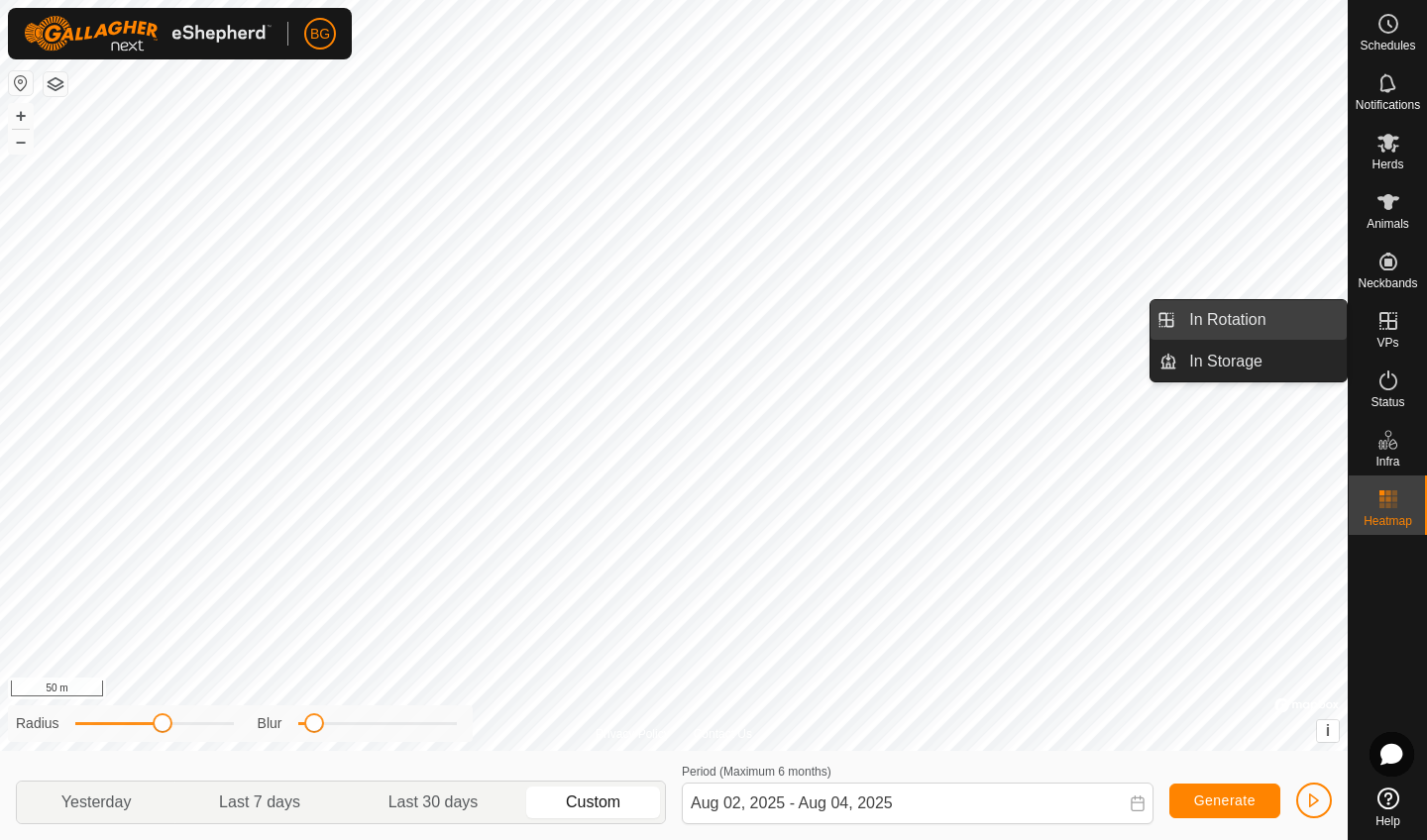 click on "In Rotation" at bounding box center [1262, 320] 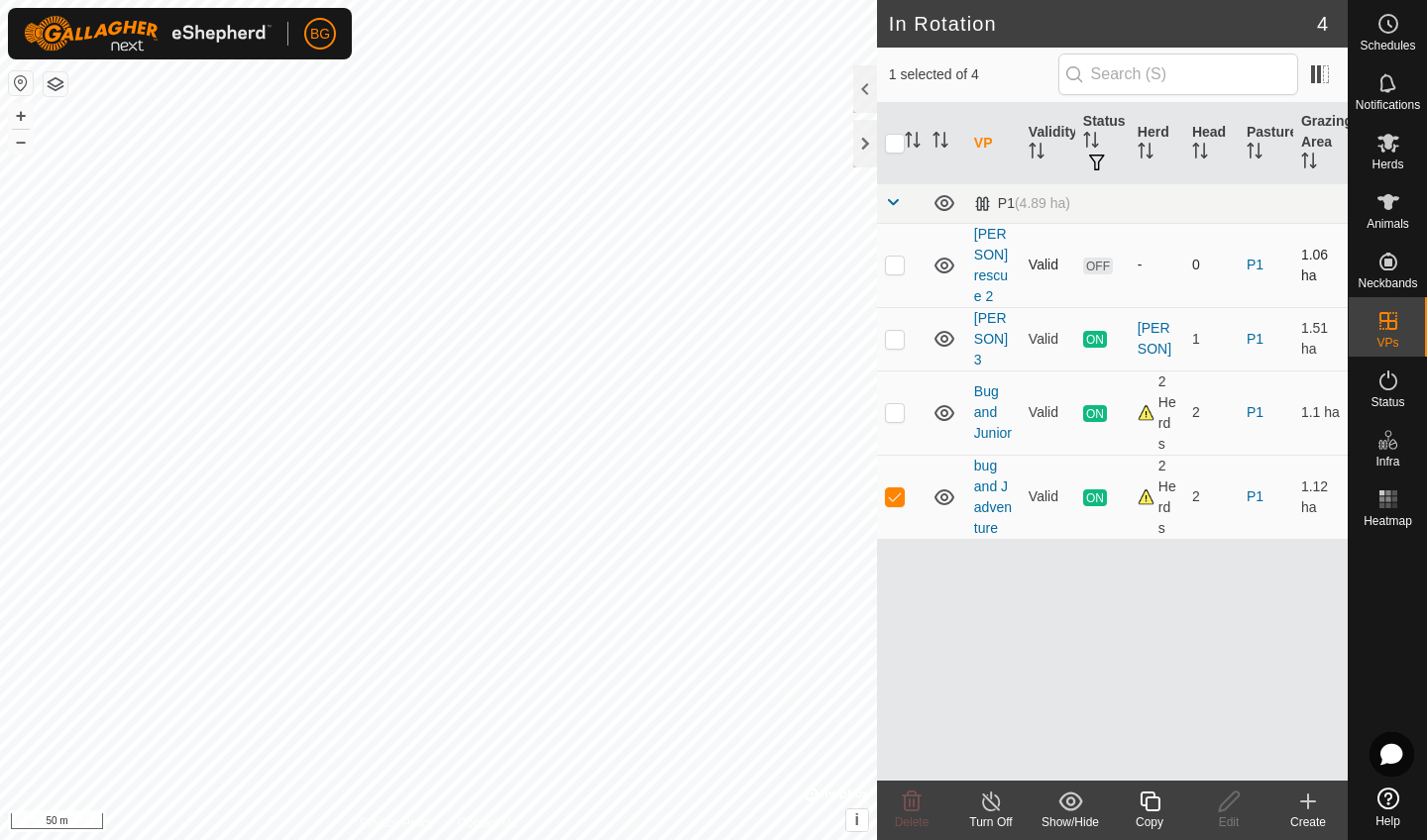 click 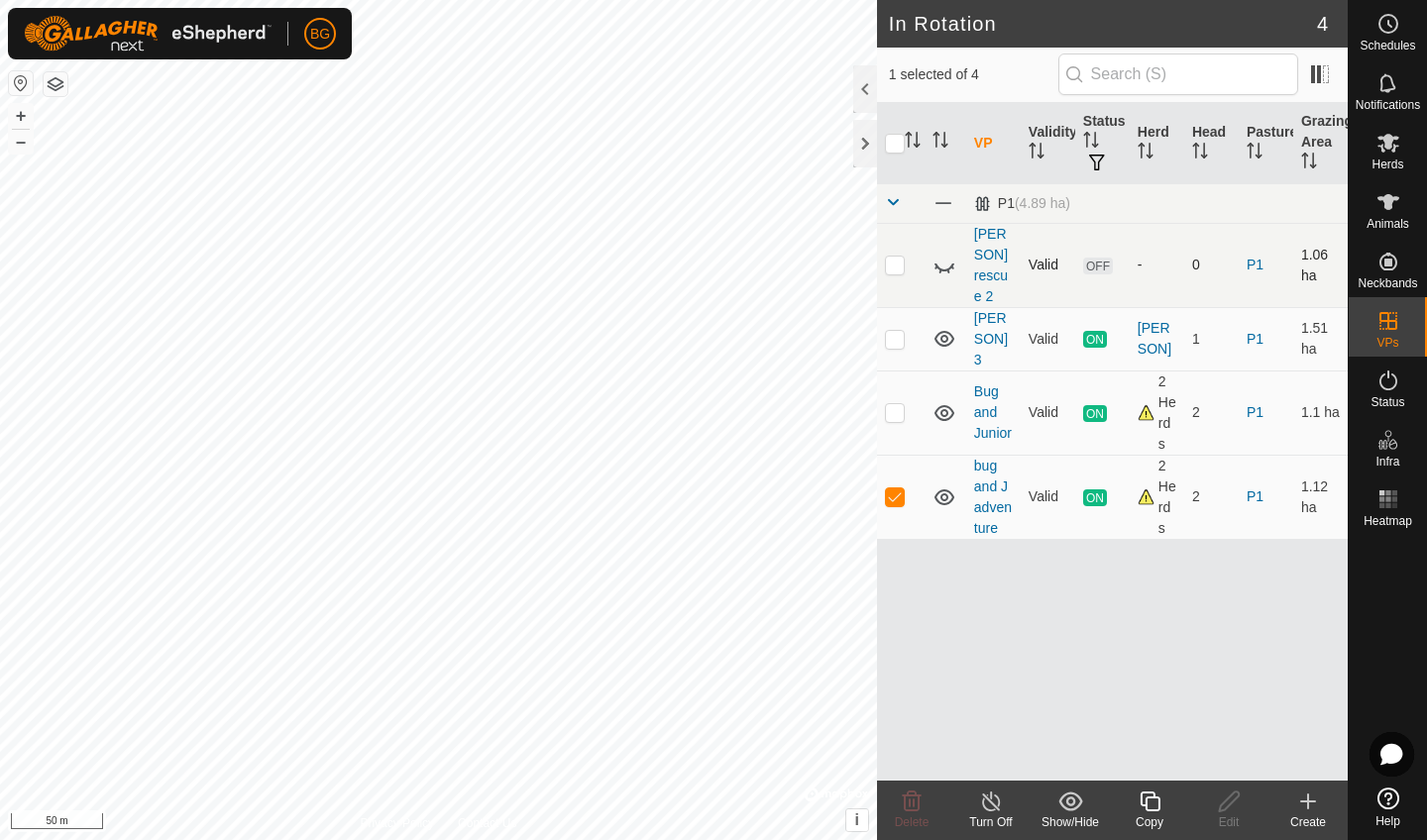 click 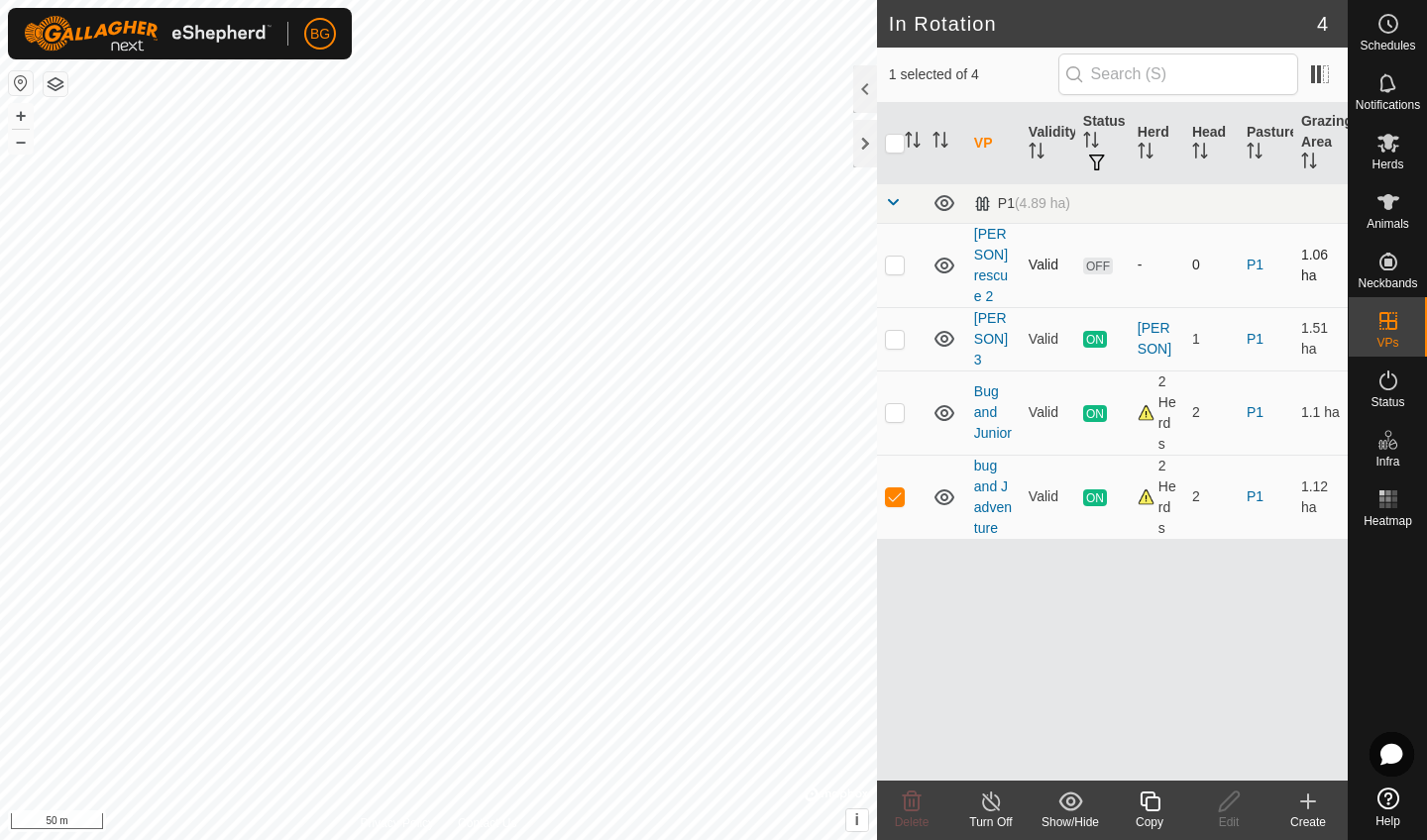 click 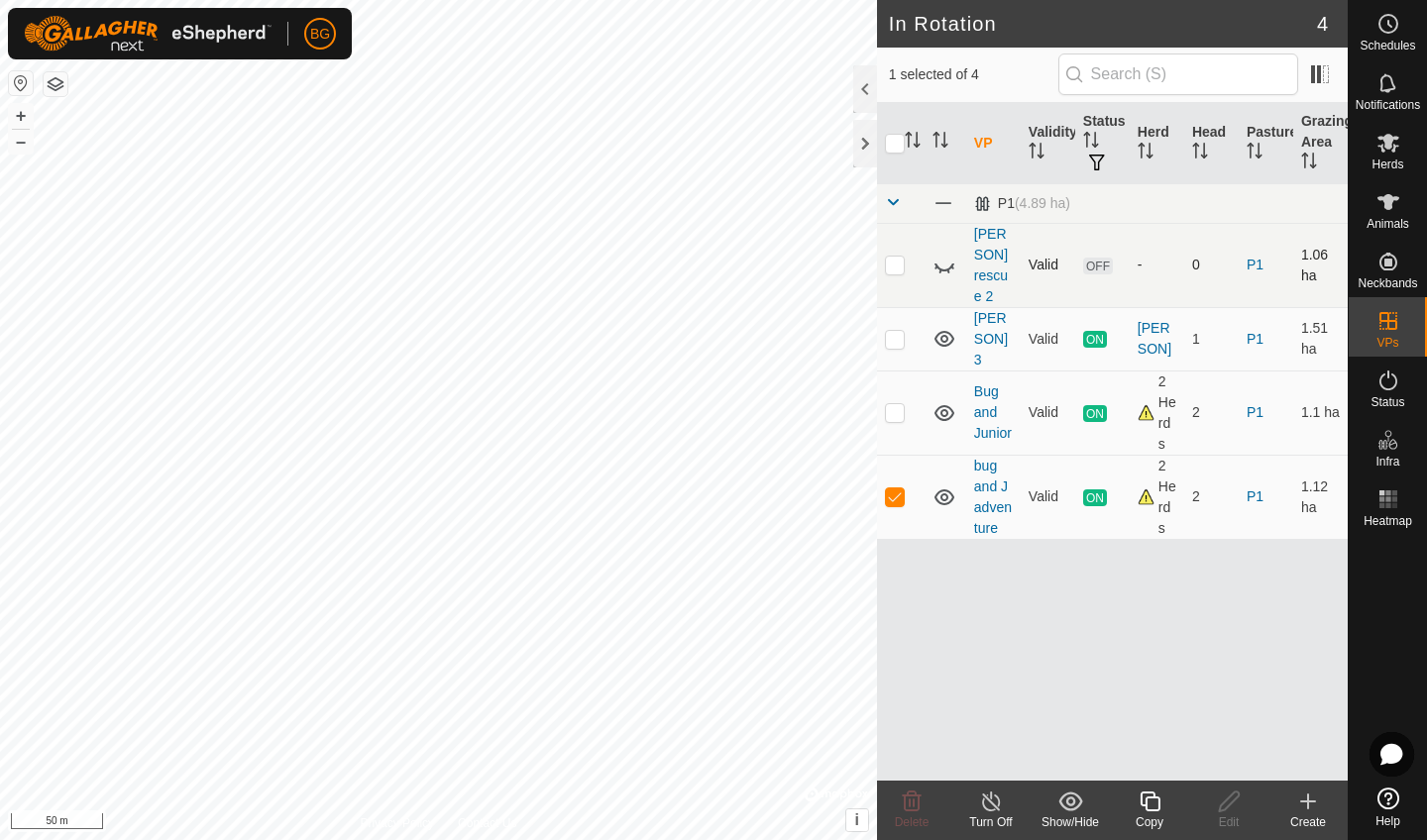 click at bounding box center [895, 264] 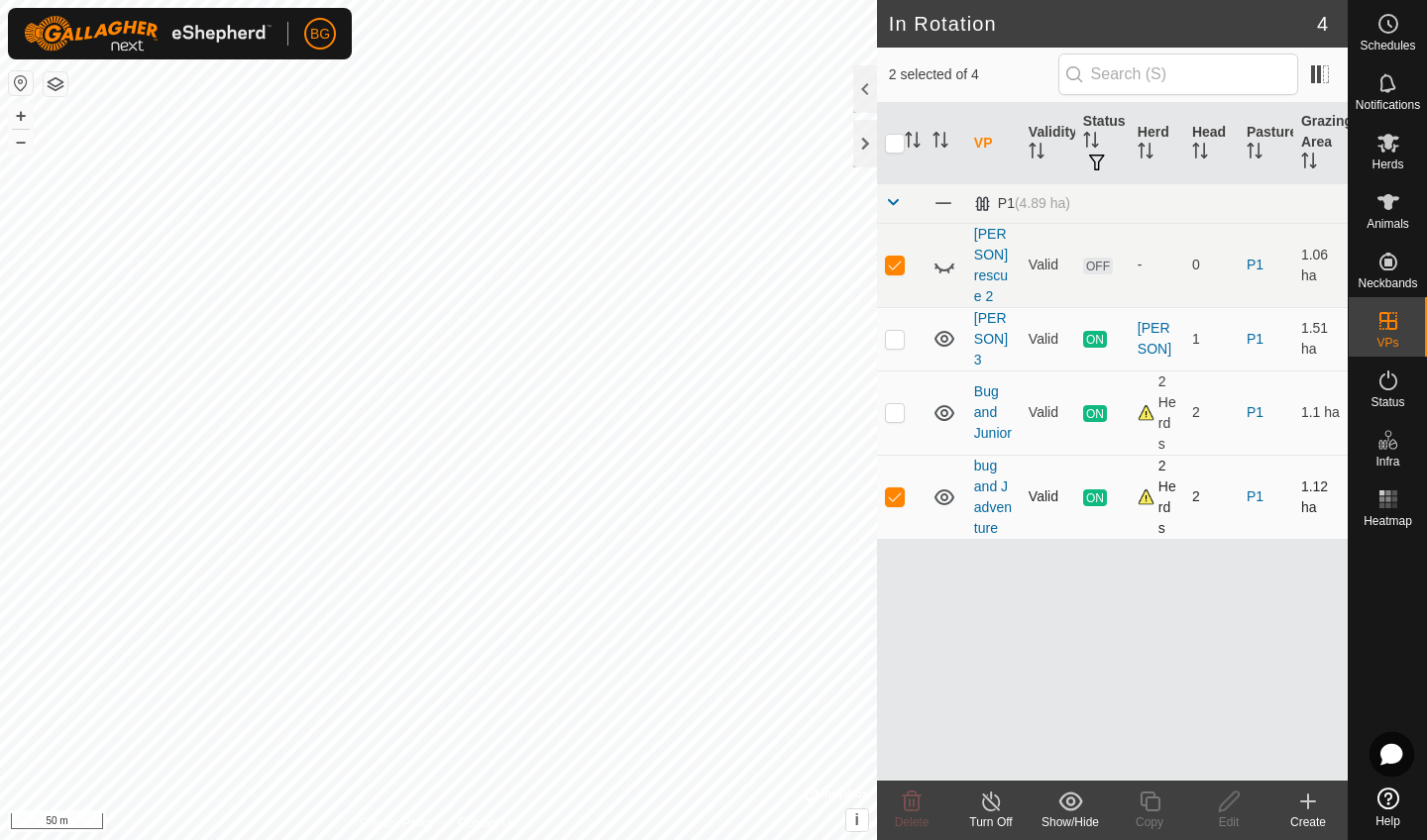 click at bounding box center (895, 496) 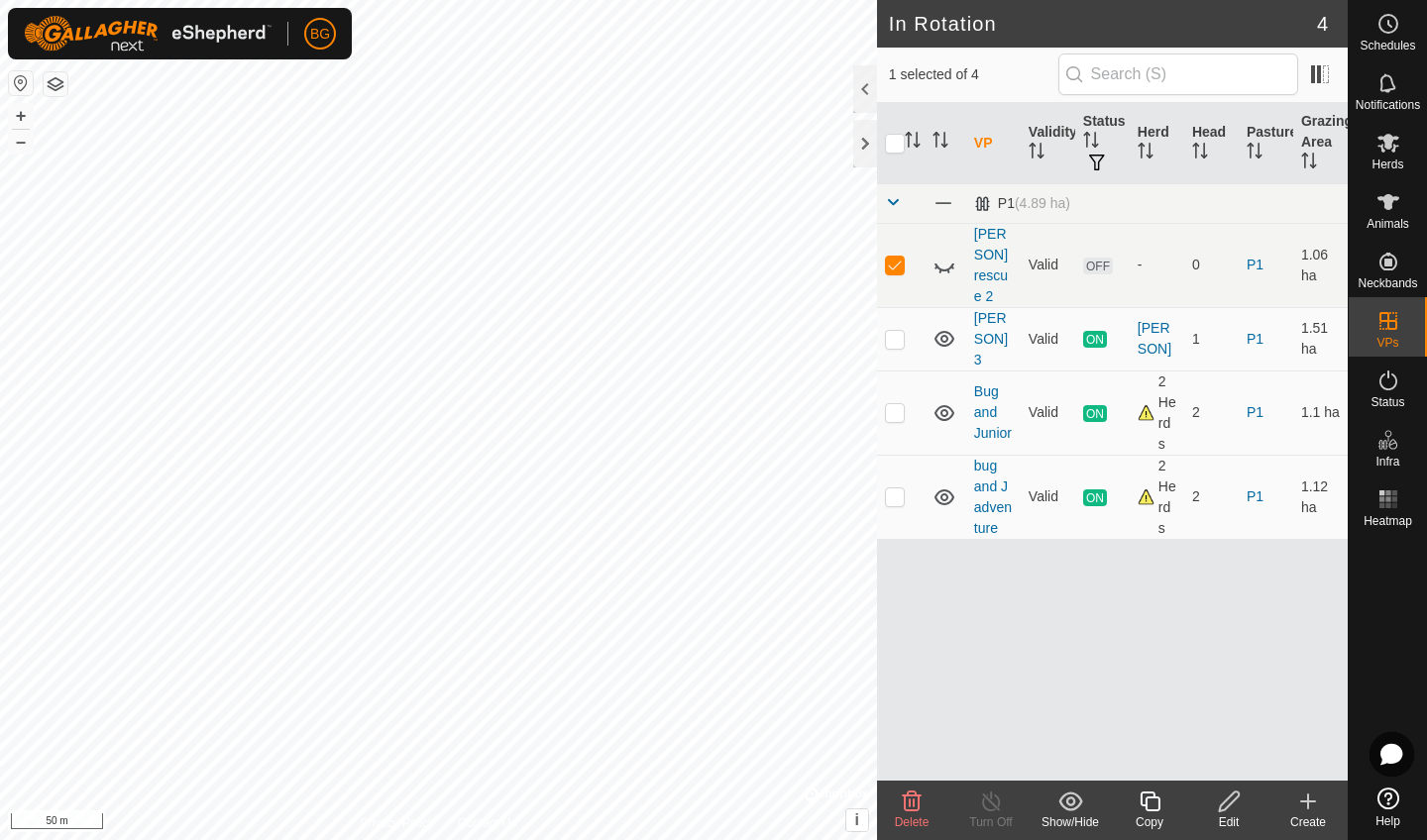click 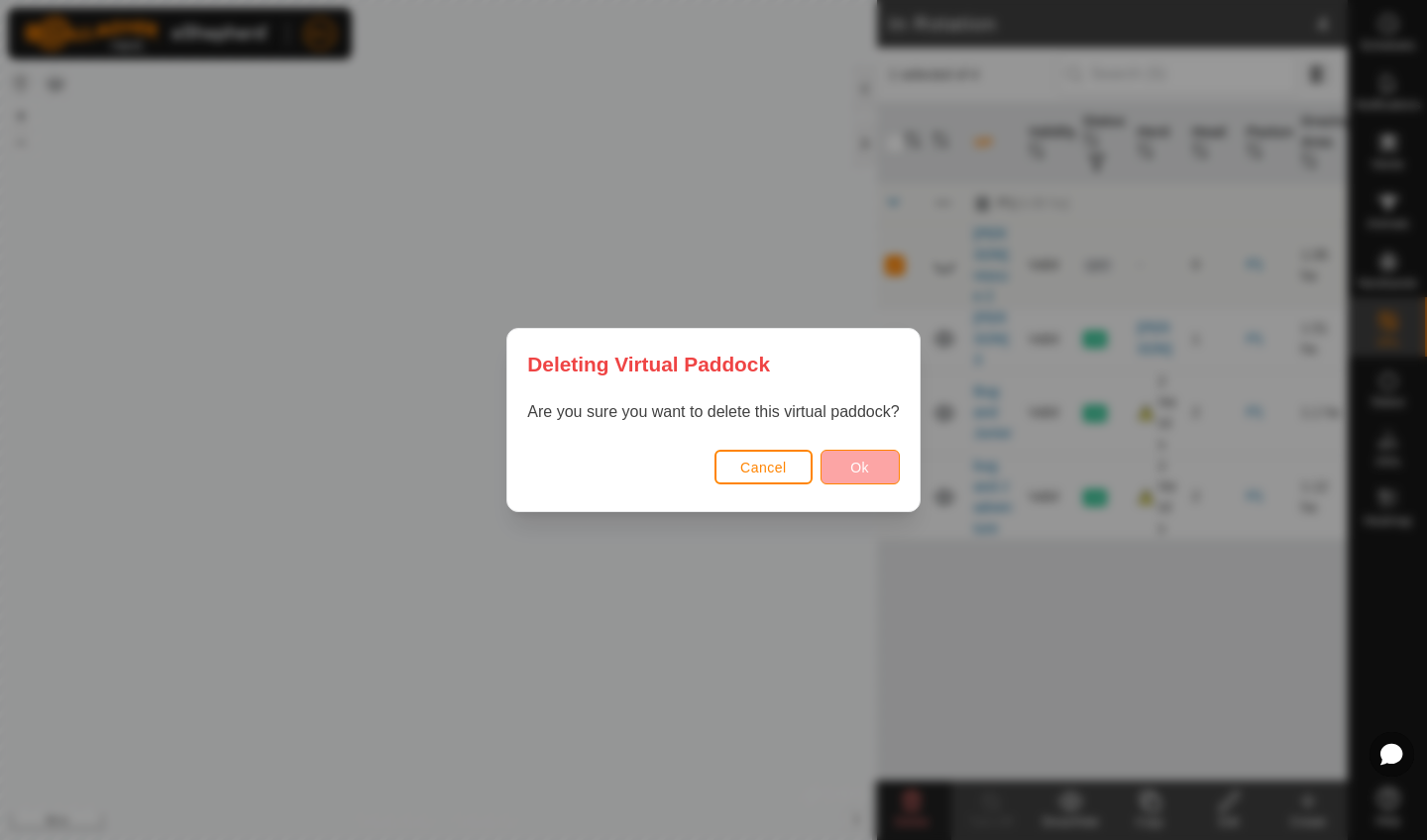 click on "Ok" at bounding box center [860, 467] 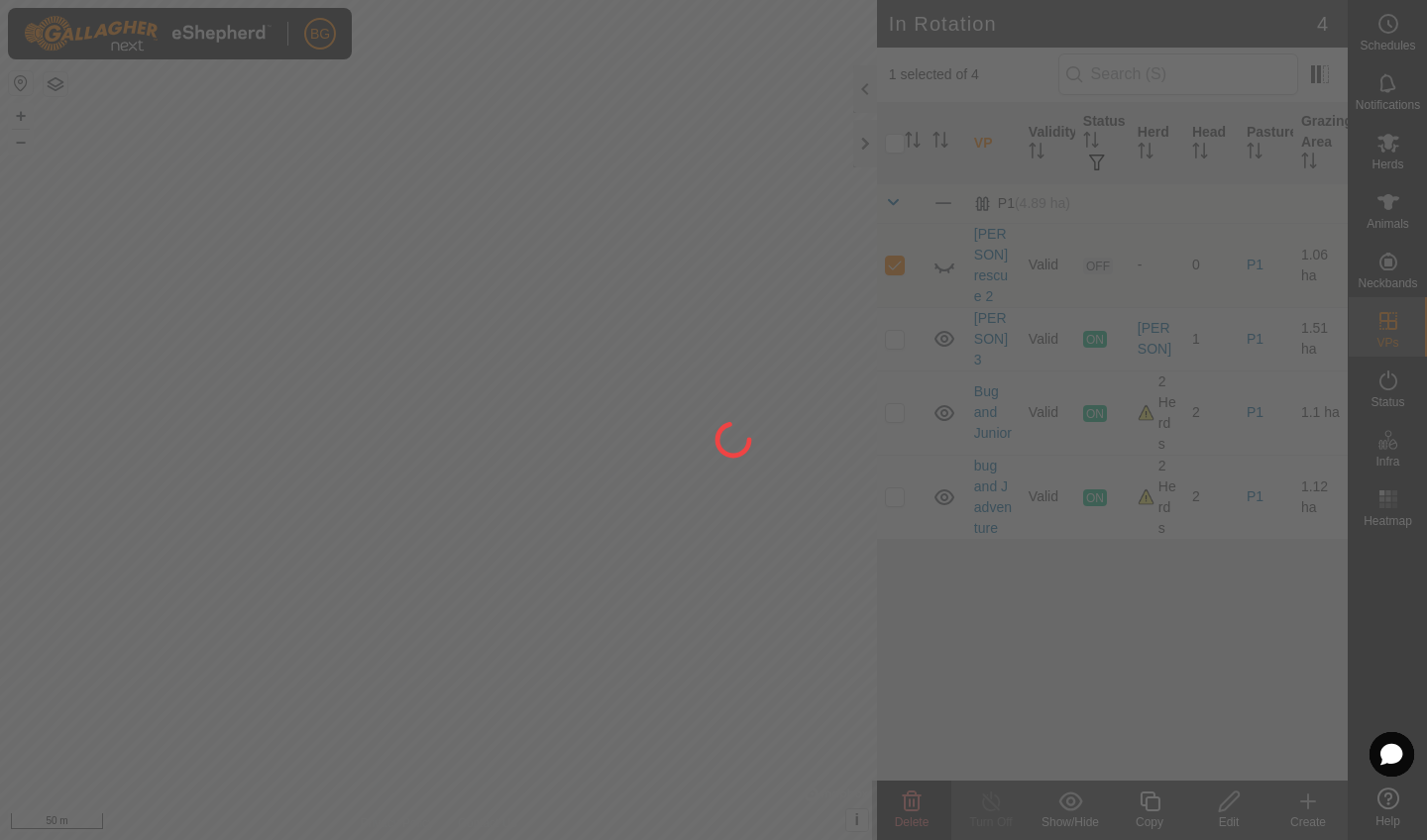 checkbox on "false" 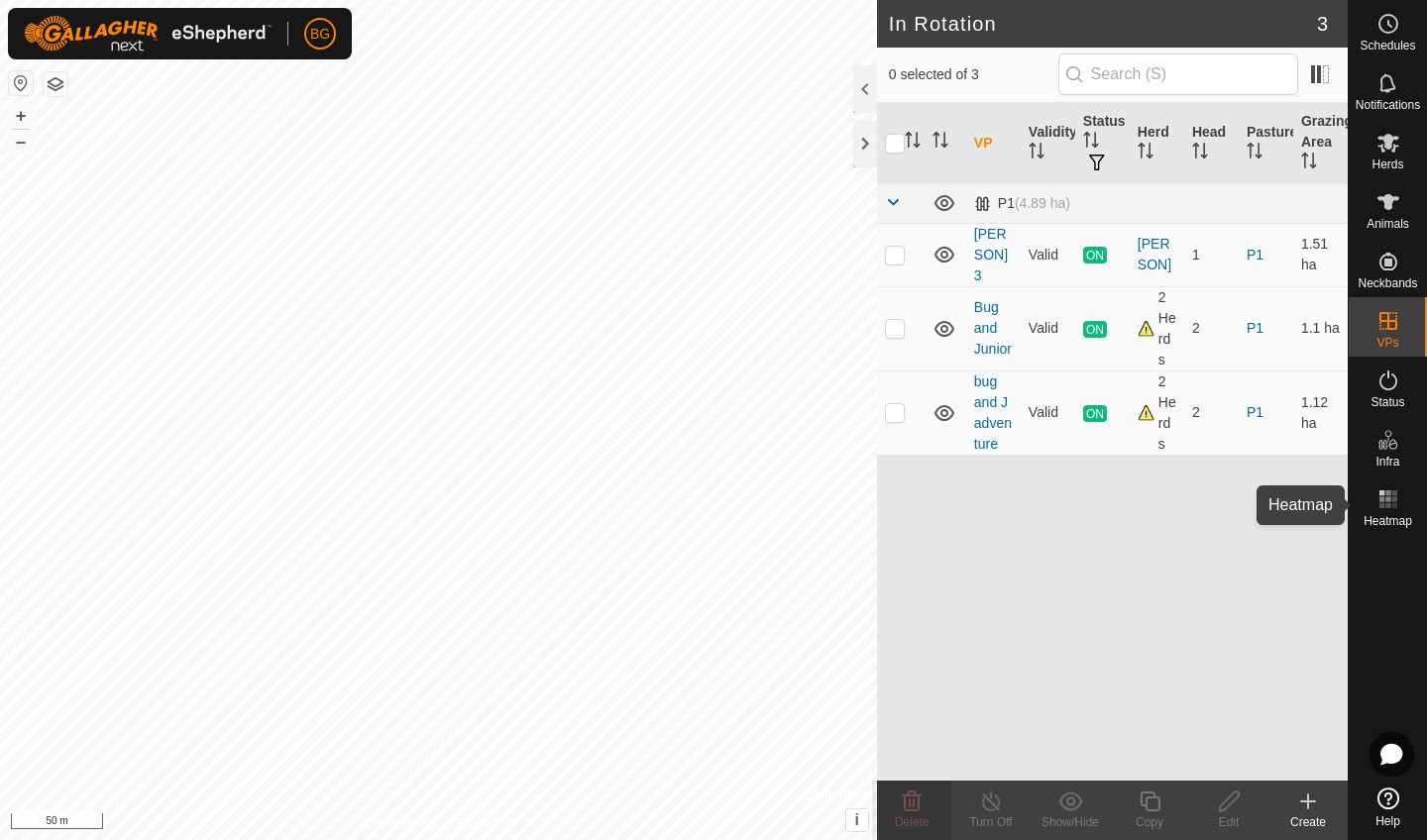 click 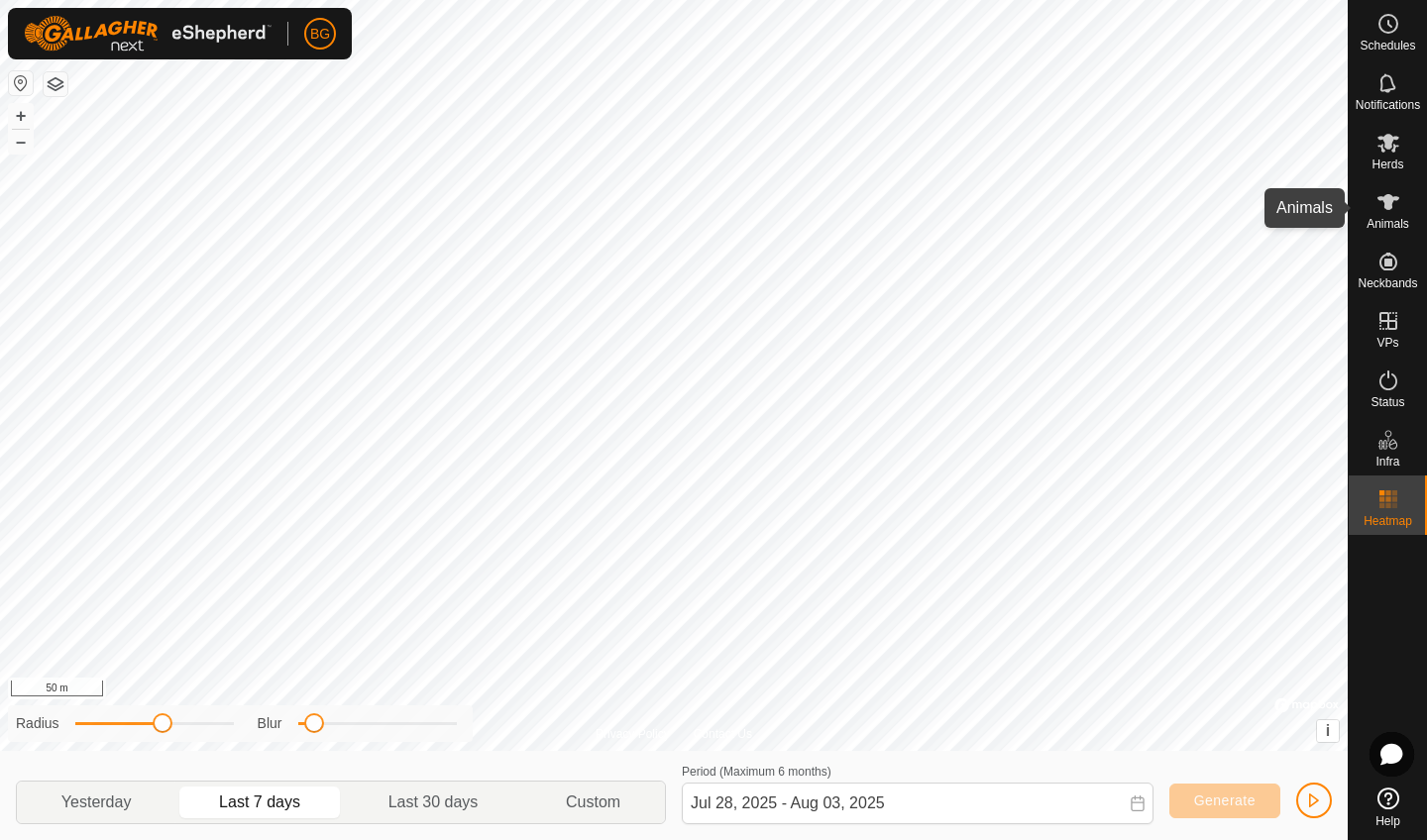 click on "Animals" at bounding box center (1387, 224) 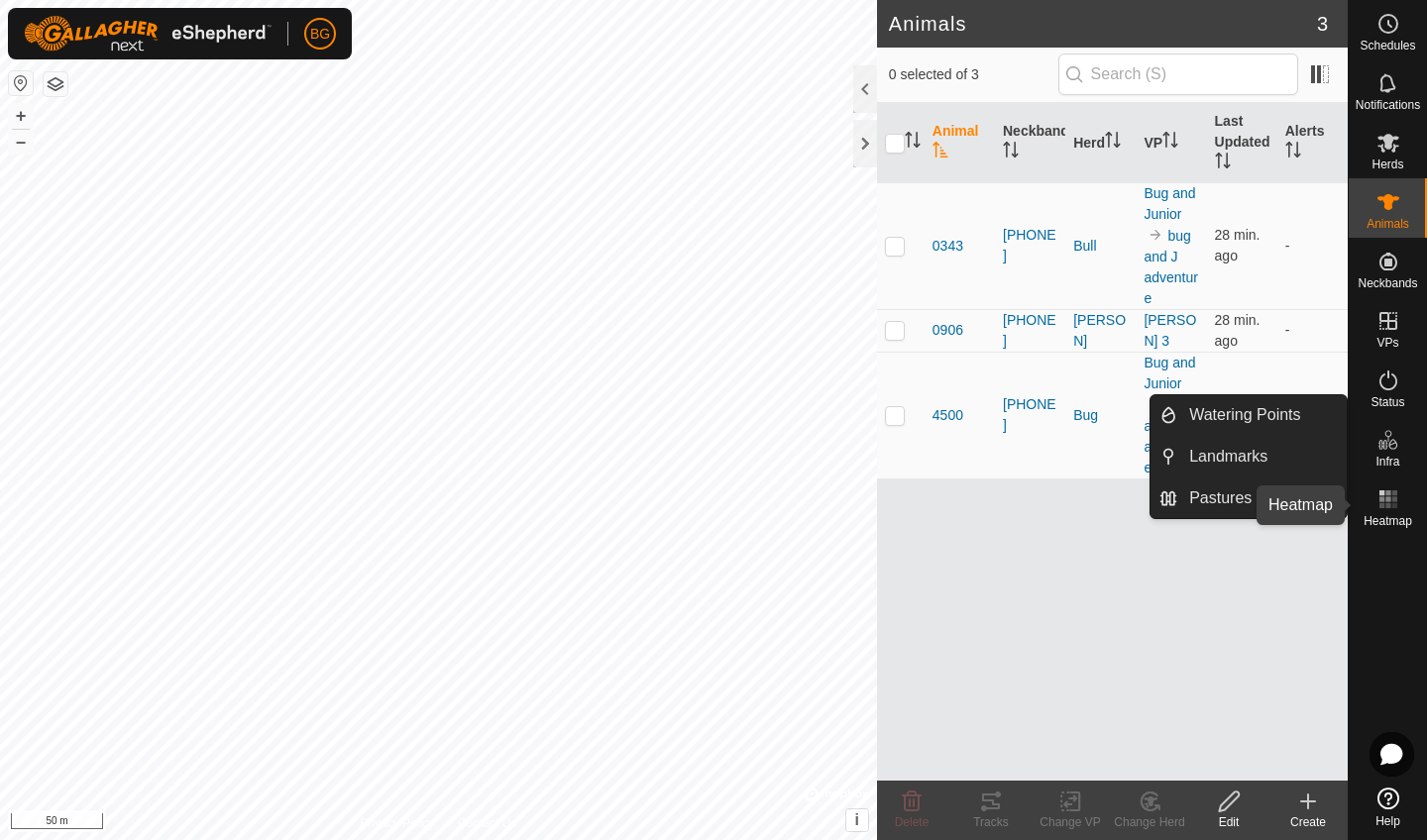 click 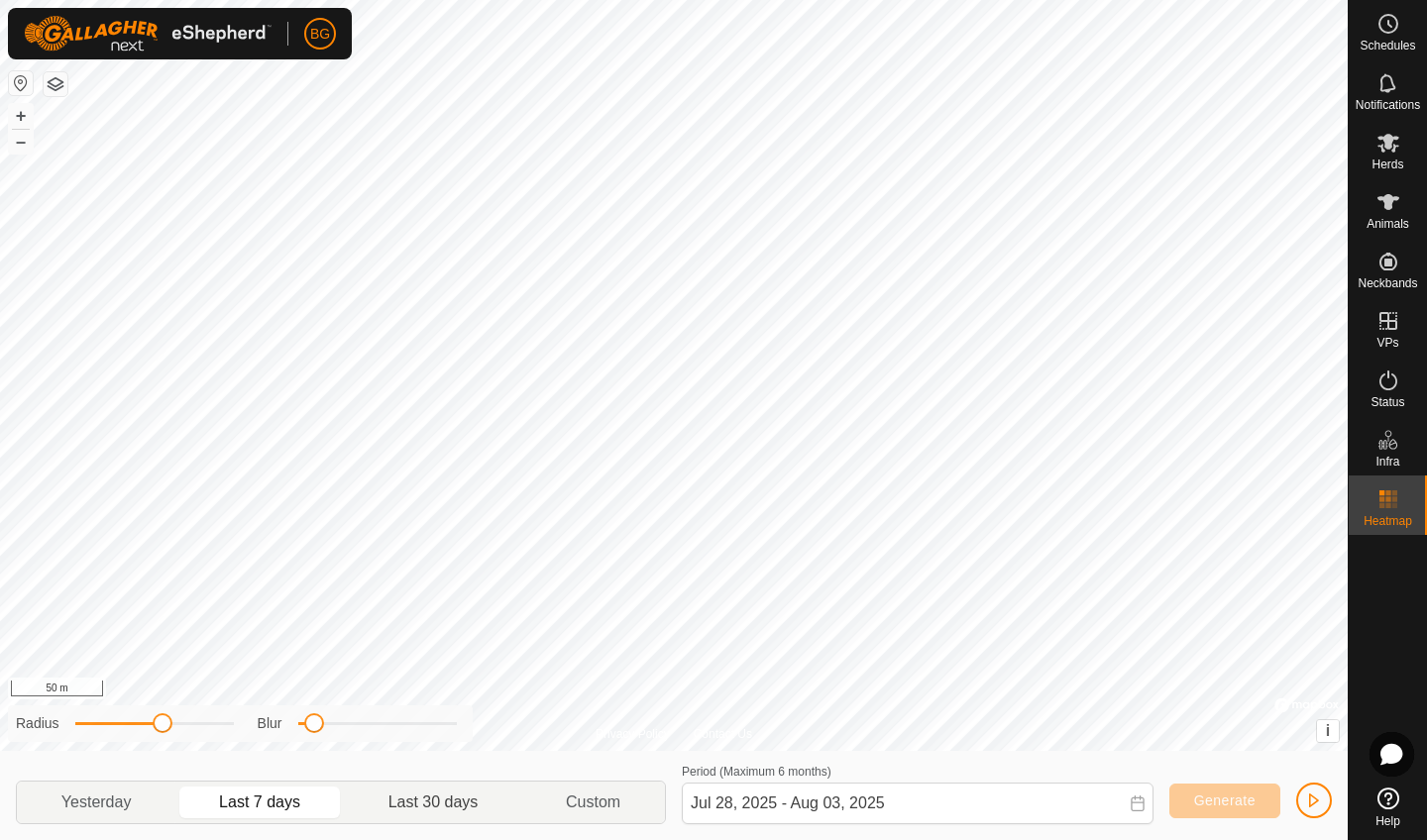 click on "Last 30 days" 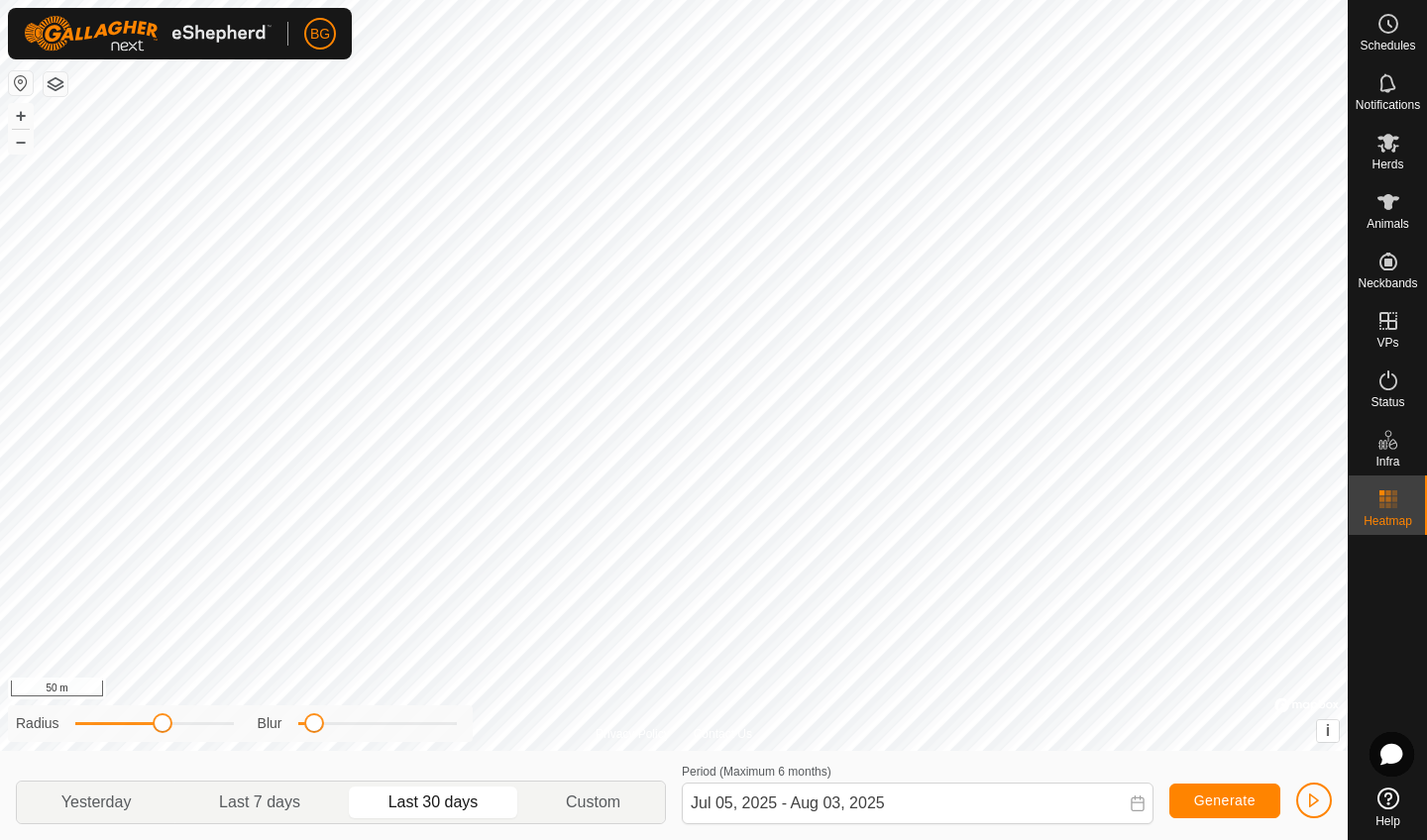 click on "Generate" 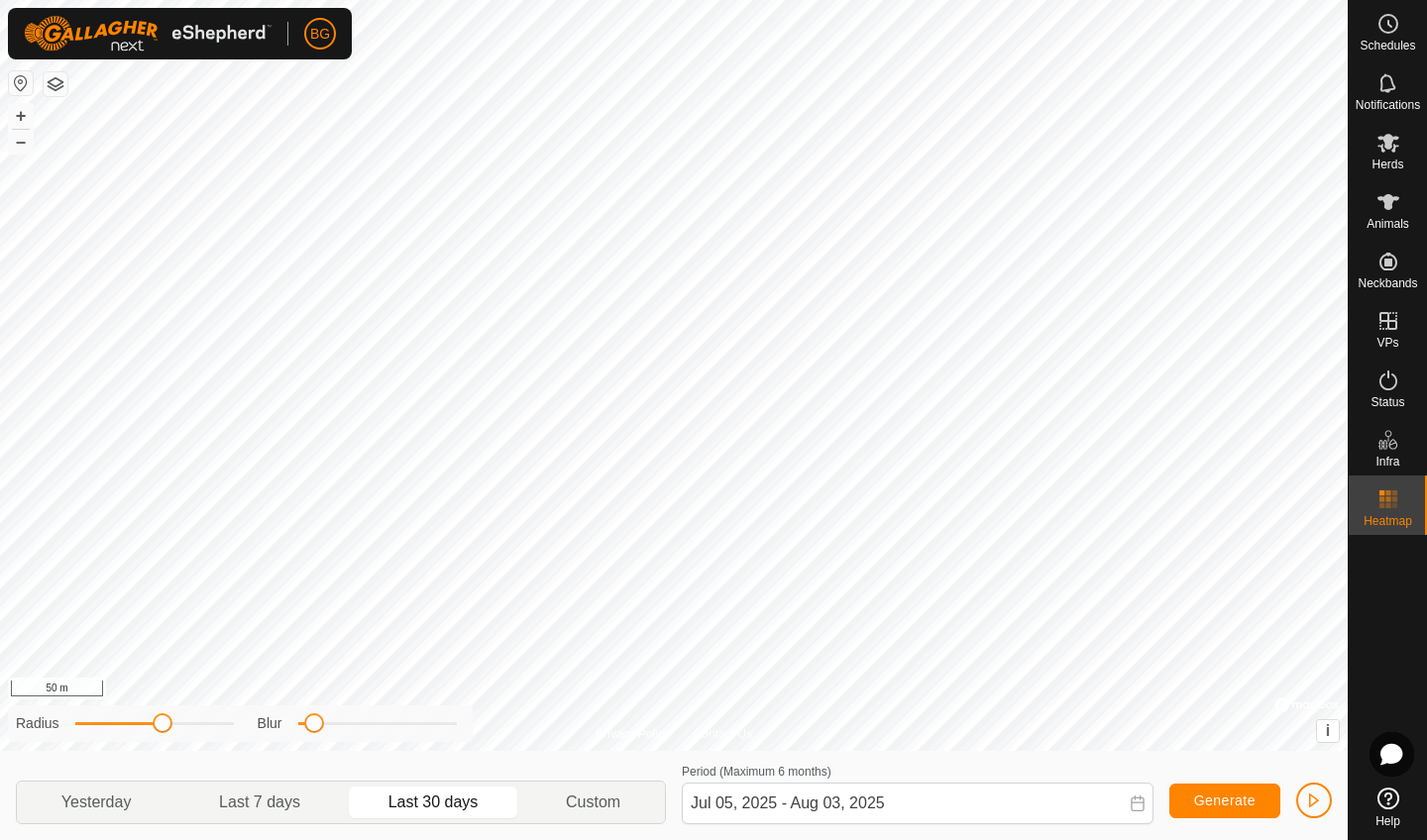 click on "Generate" 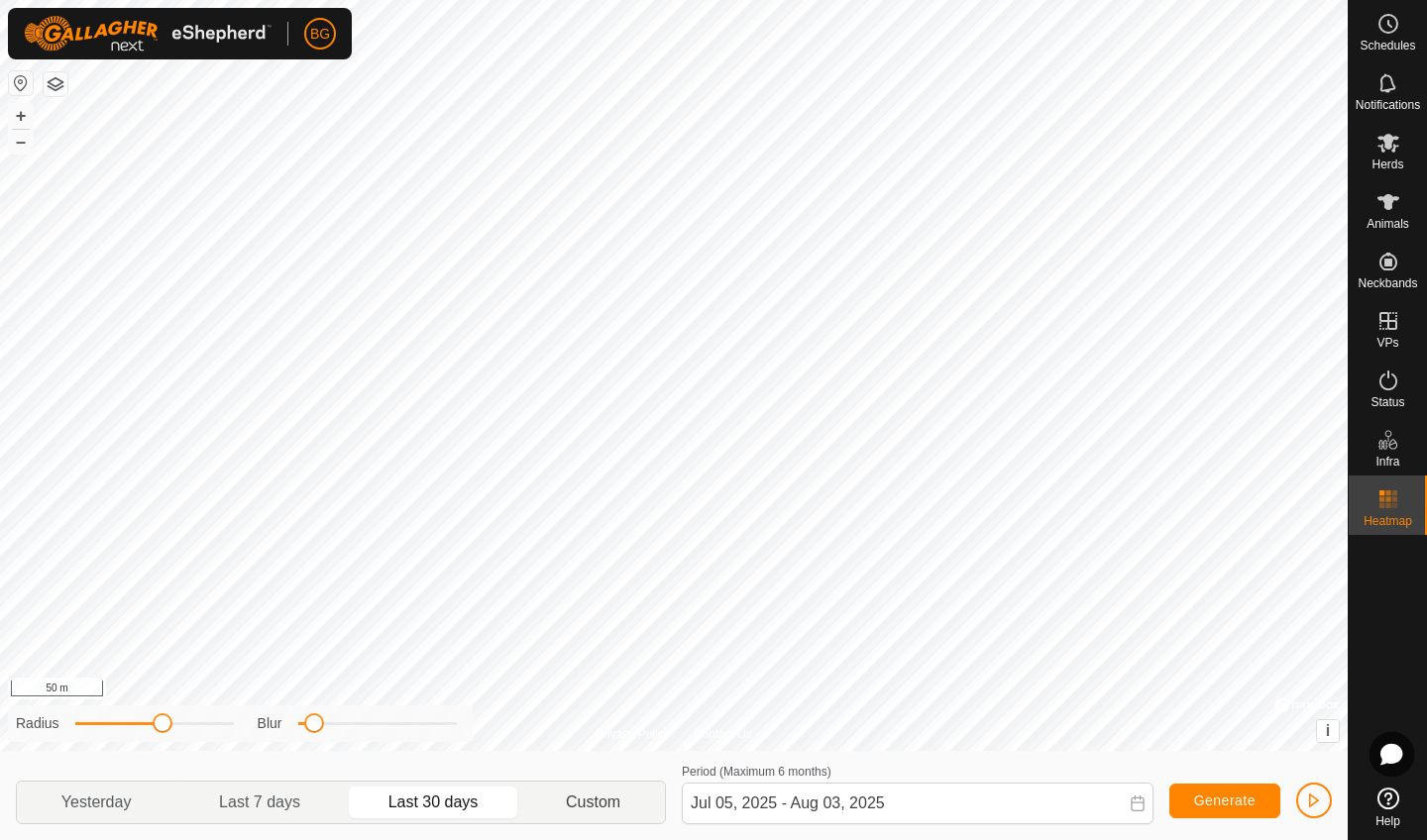 click on "Custom" 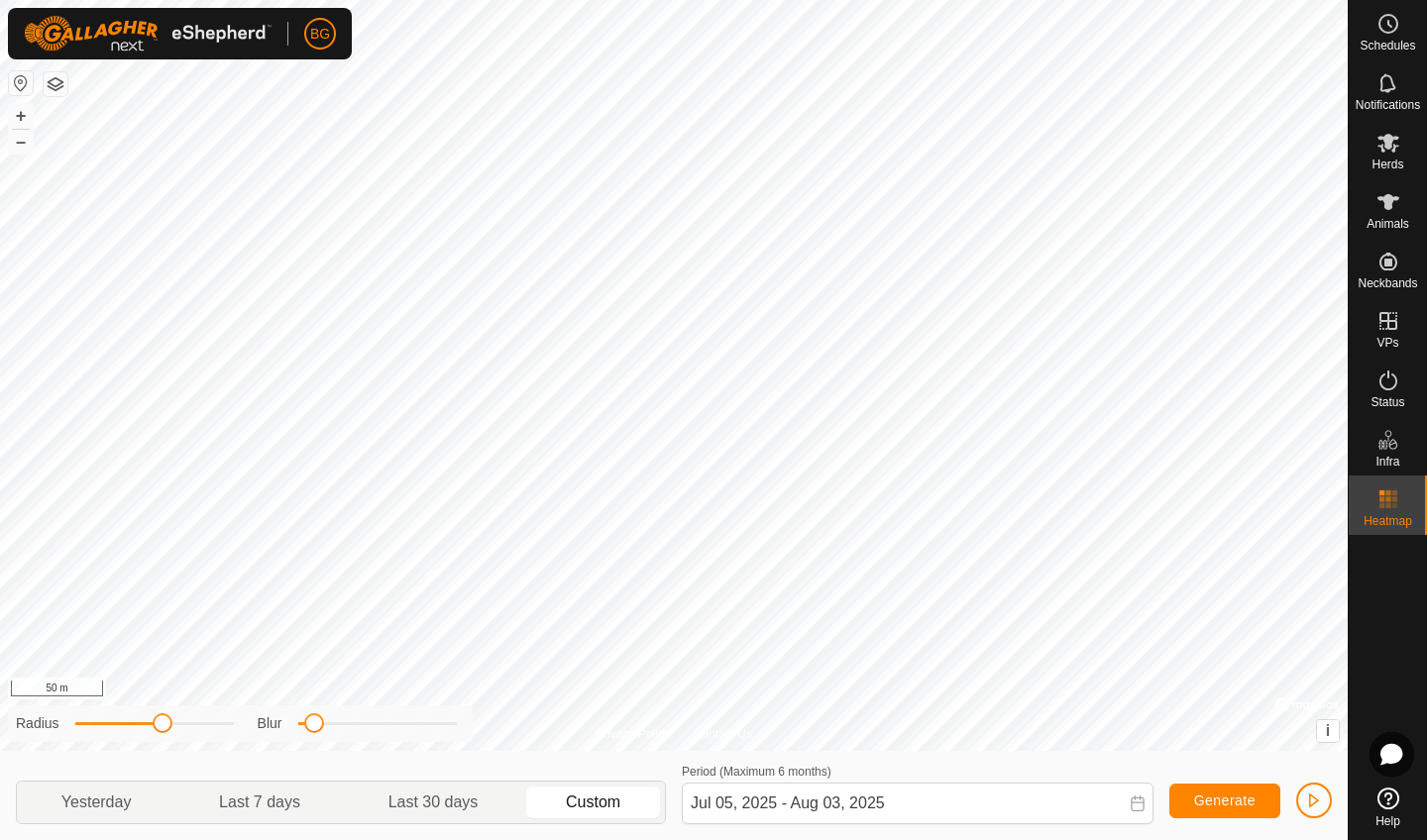 click 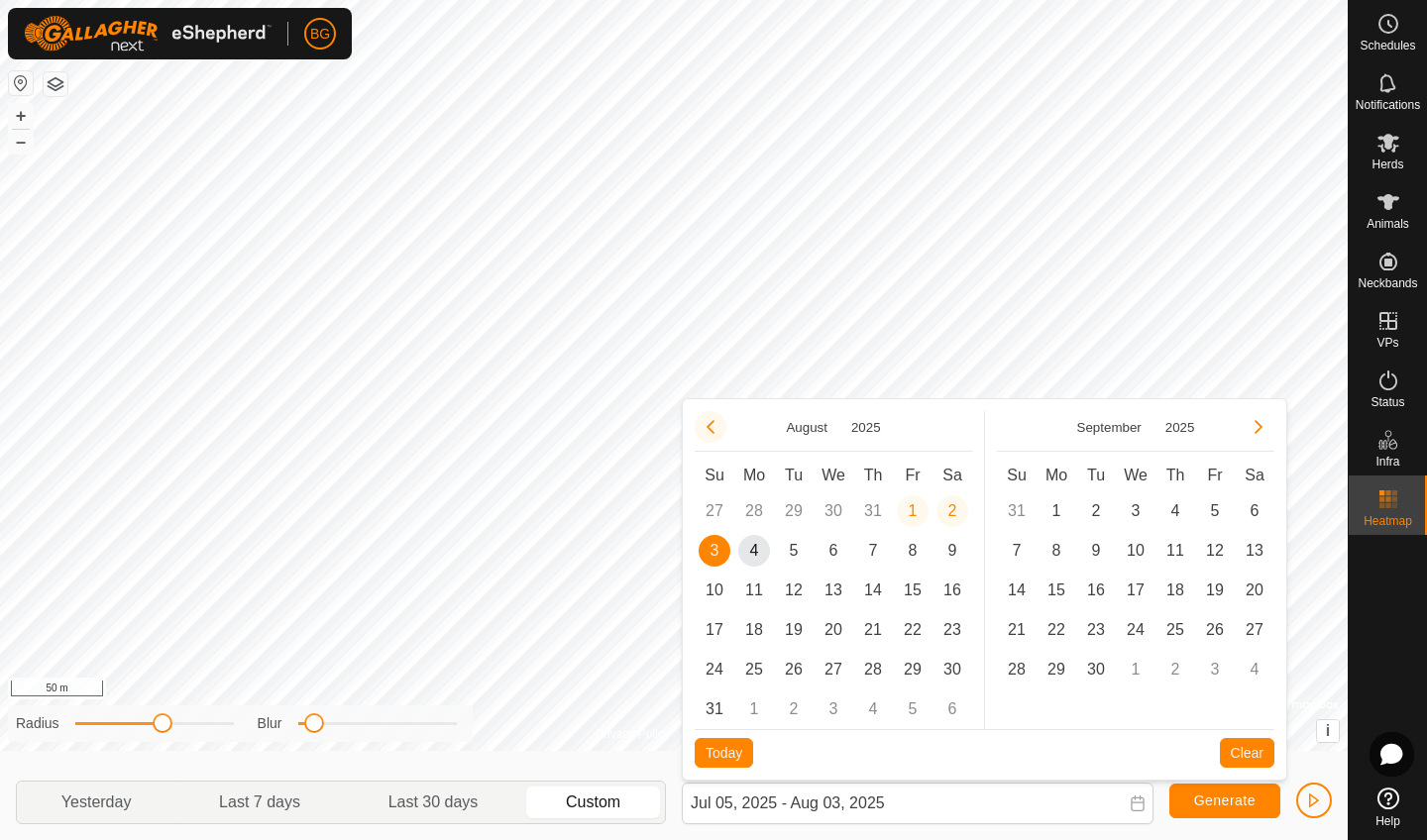 click at bounding box center (711, 427) 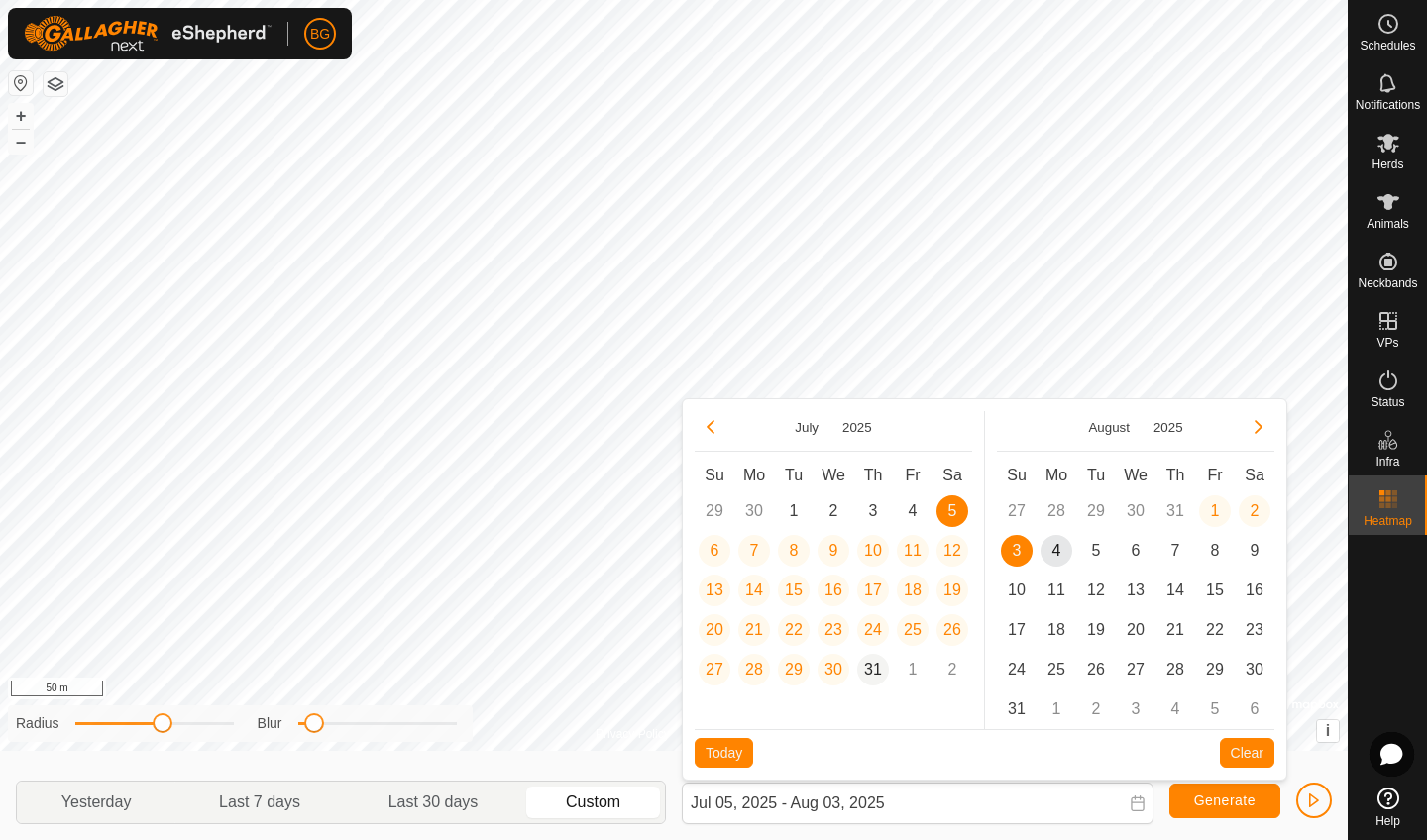 click on "31" at bounding box center (873, 670) 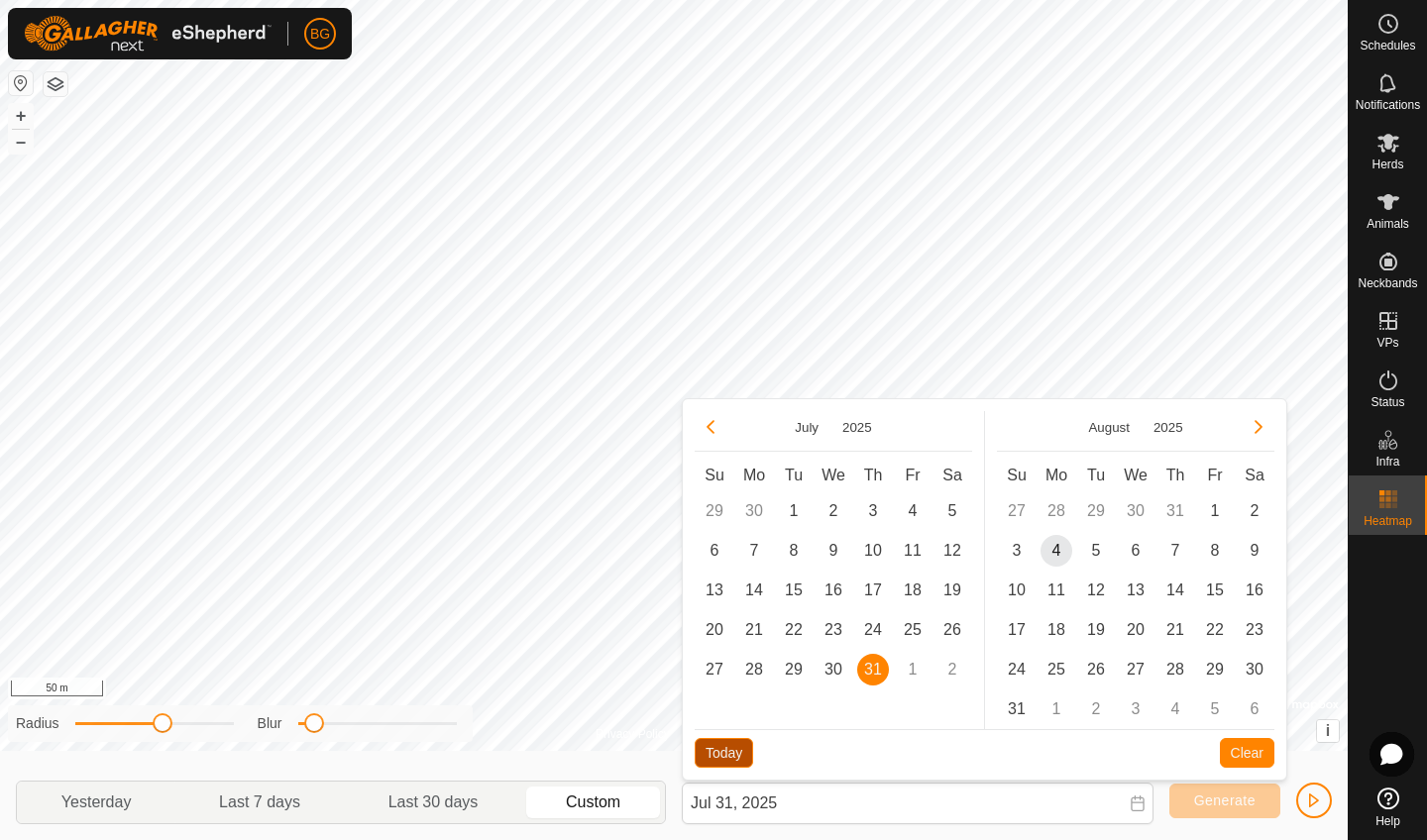 click on "Today" at bounding box center (723, 753) 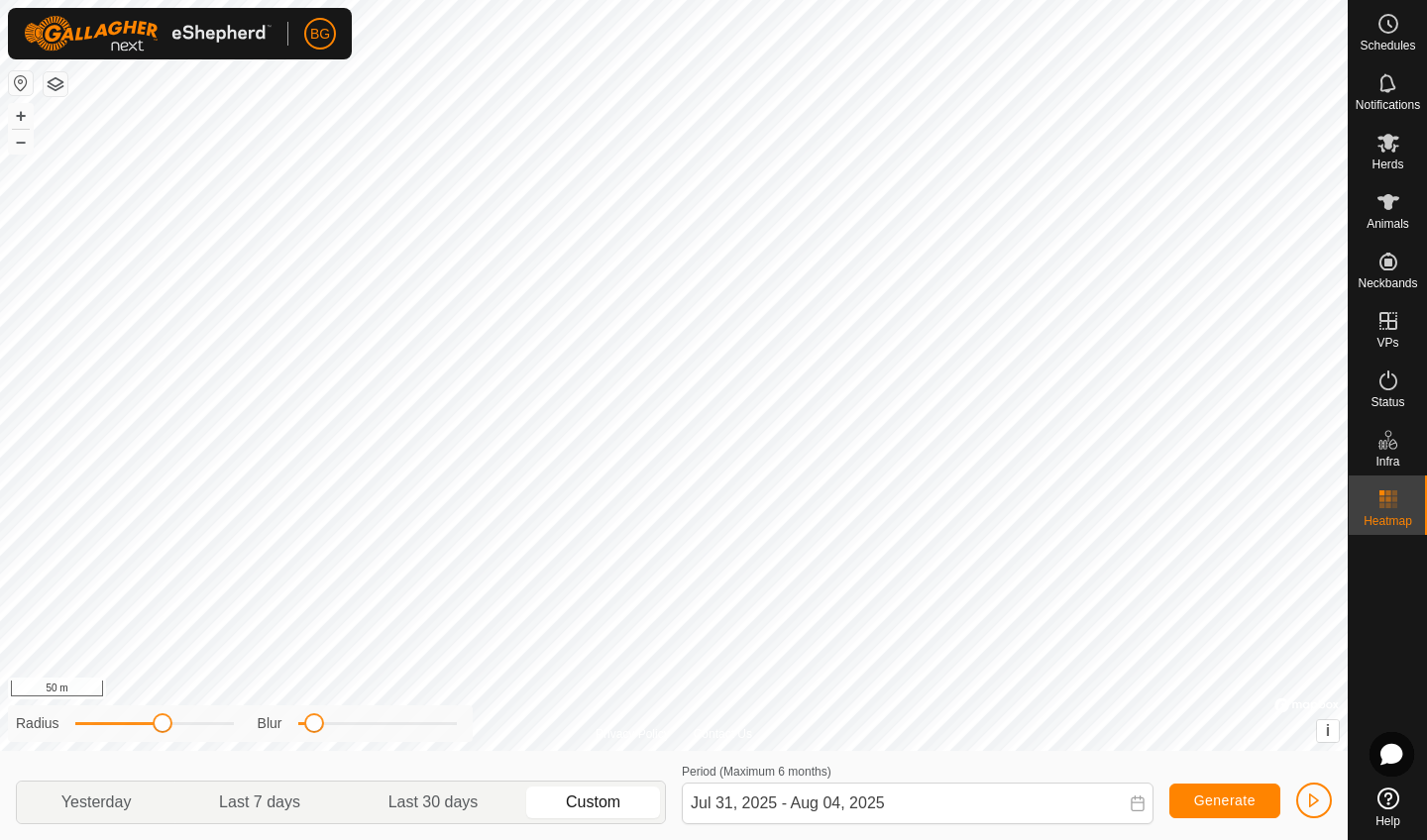 click on "Generate" 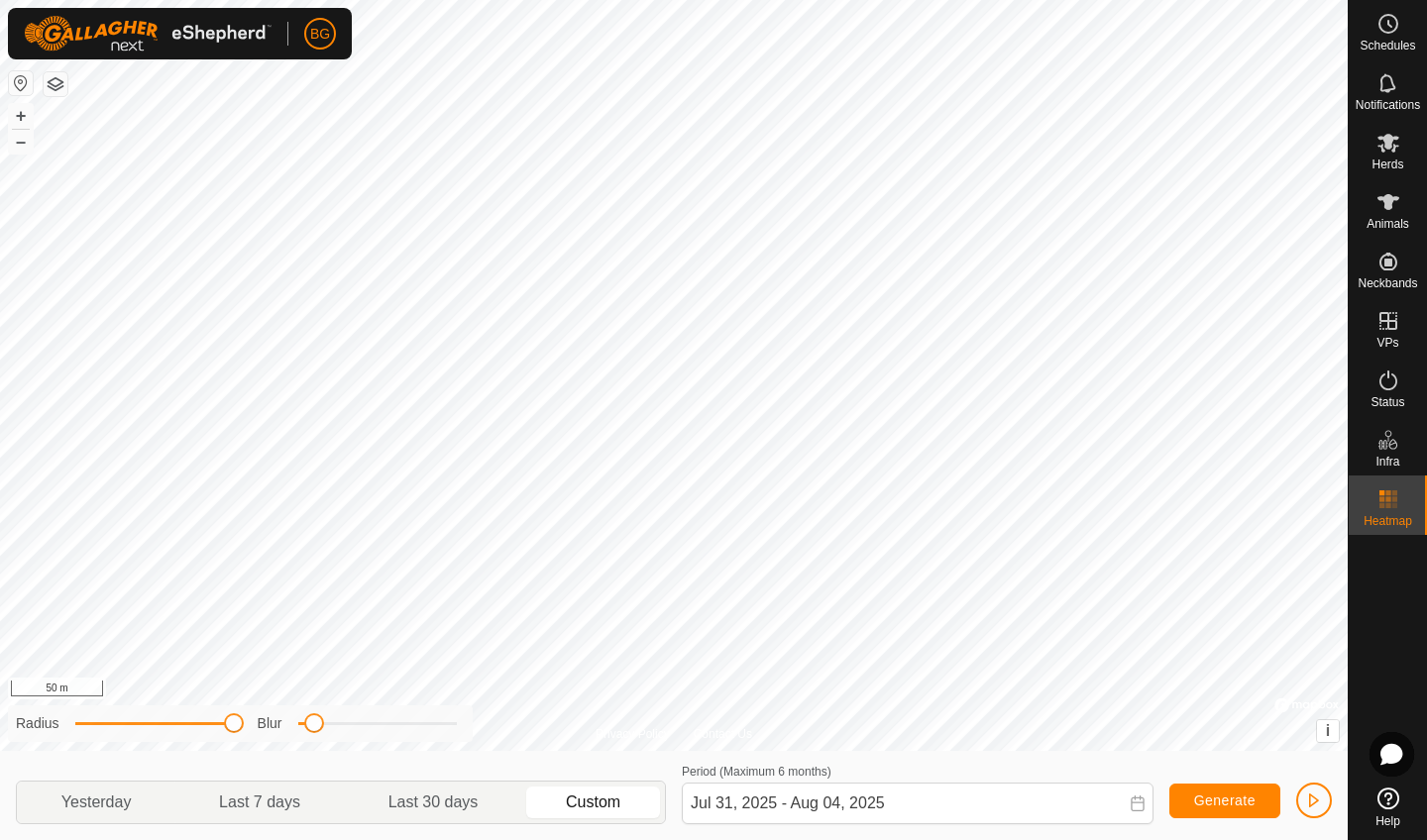 drag, startPoint x: 163, startPoint y: 722, endPoint x: 258, endPoint y: 719, distance: 95.04736 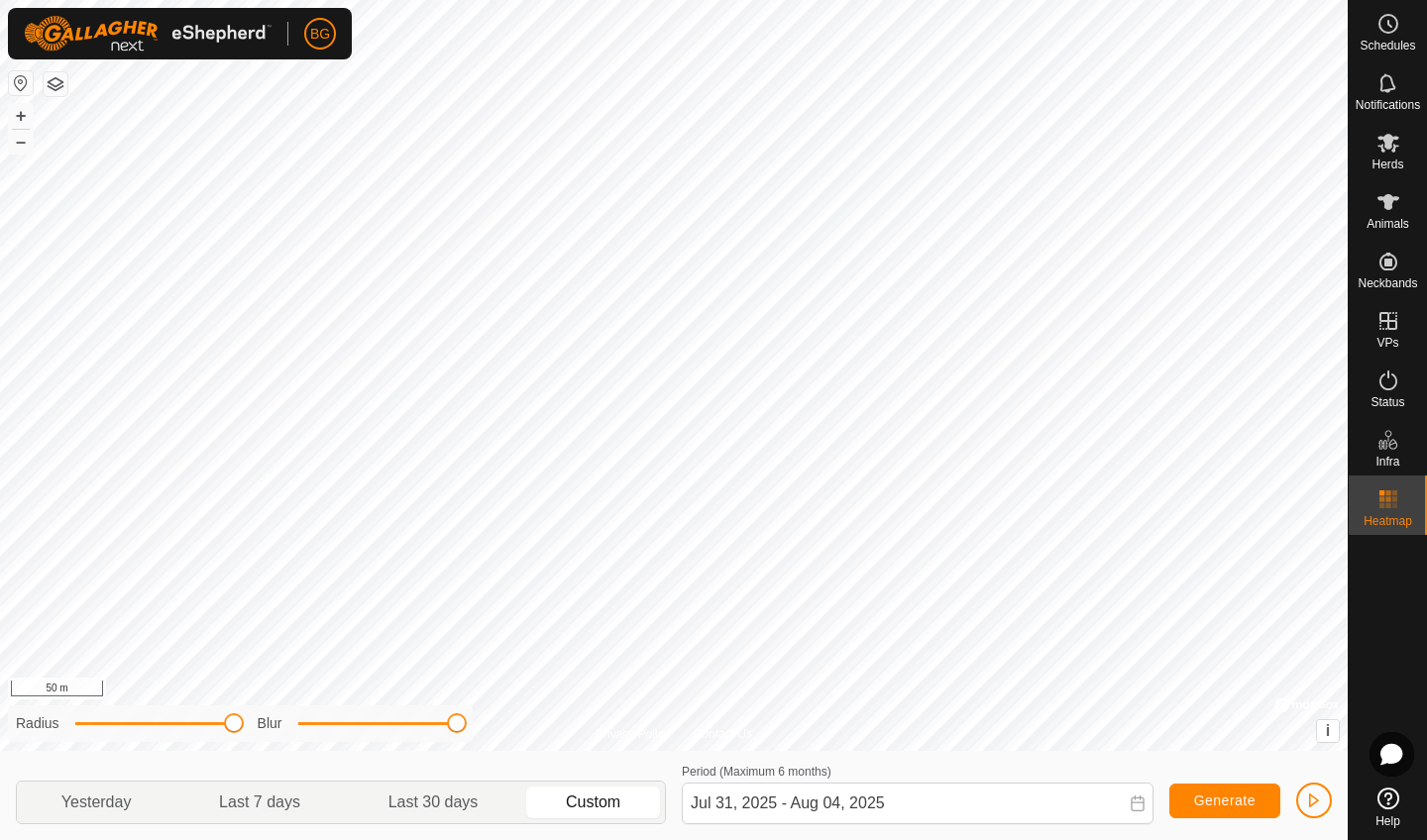 click on "Privacy Policy Contact Us + – ⇧ i ©  Mapbox , ©  OpenStreetMap ,  Improve this map 50 m Radius Blur Yesterday Last 7 days Last 30 days Custom Period (Maximum 6 months)  Jul 31, 2025 - Aug 04, 2025 Generate" 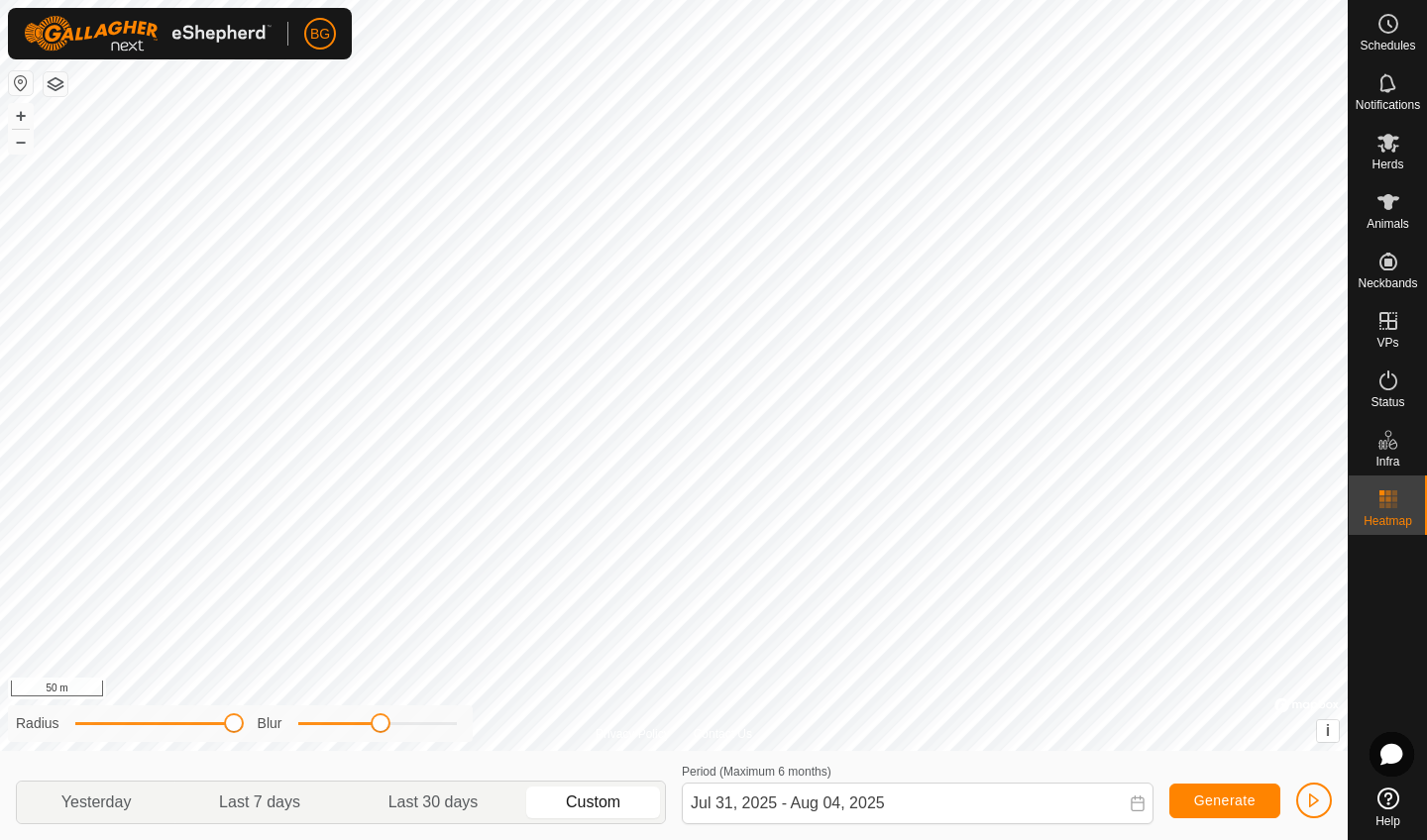 drag, startPoint x: 463, startPoint y: 717, endPoint x: 379, endPoint y: 732, distance: 85.328776 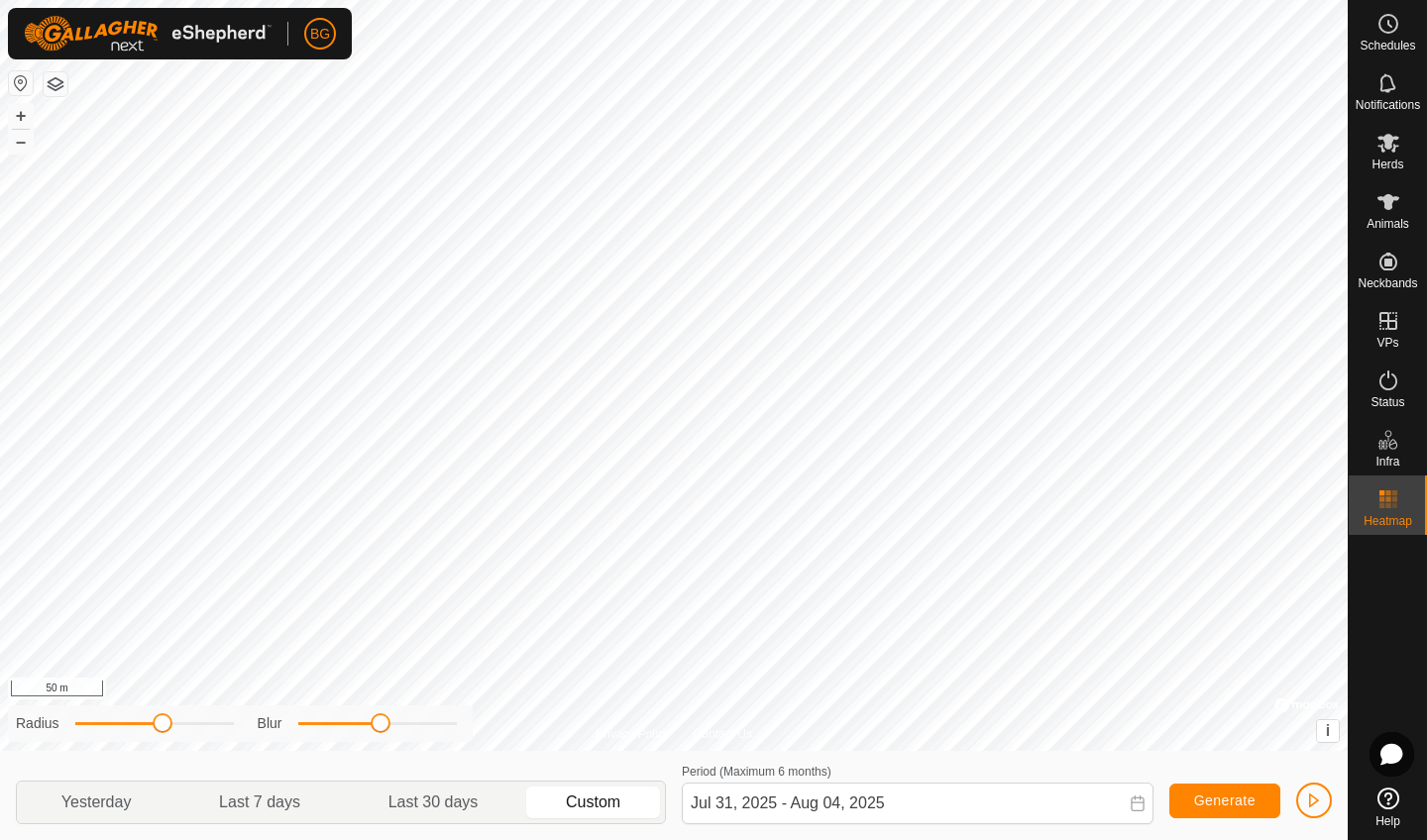 drag, startPoint x: 234, startPoint y: 728, endPoint x: 160, endPoint y: 737, distance: 74.54529 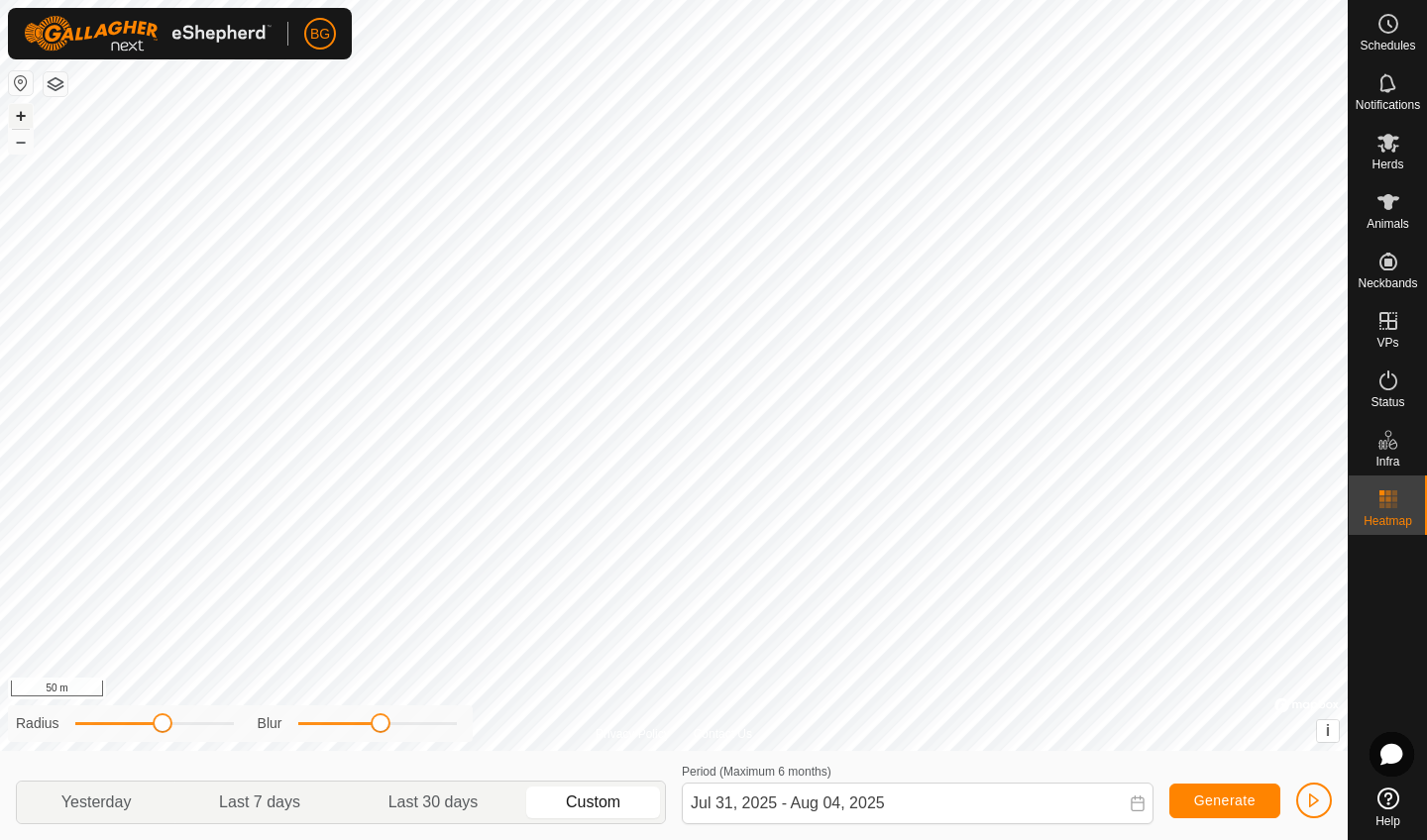 click on "+" at bounding box center (21, 116) 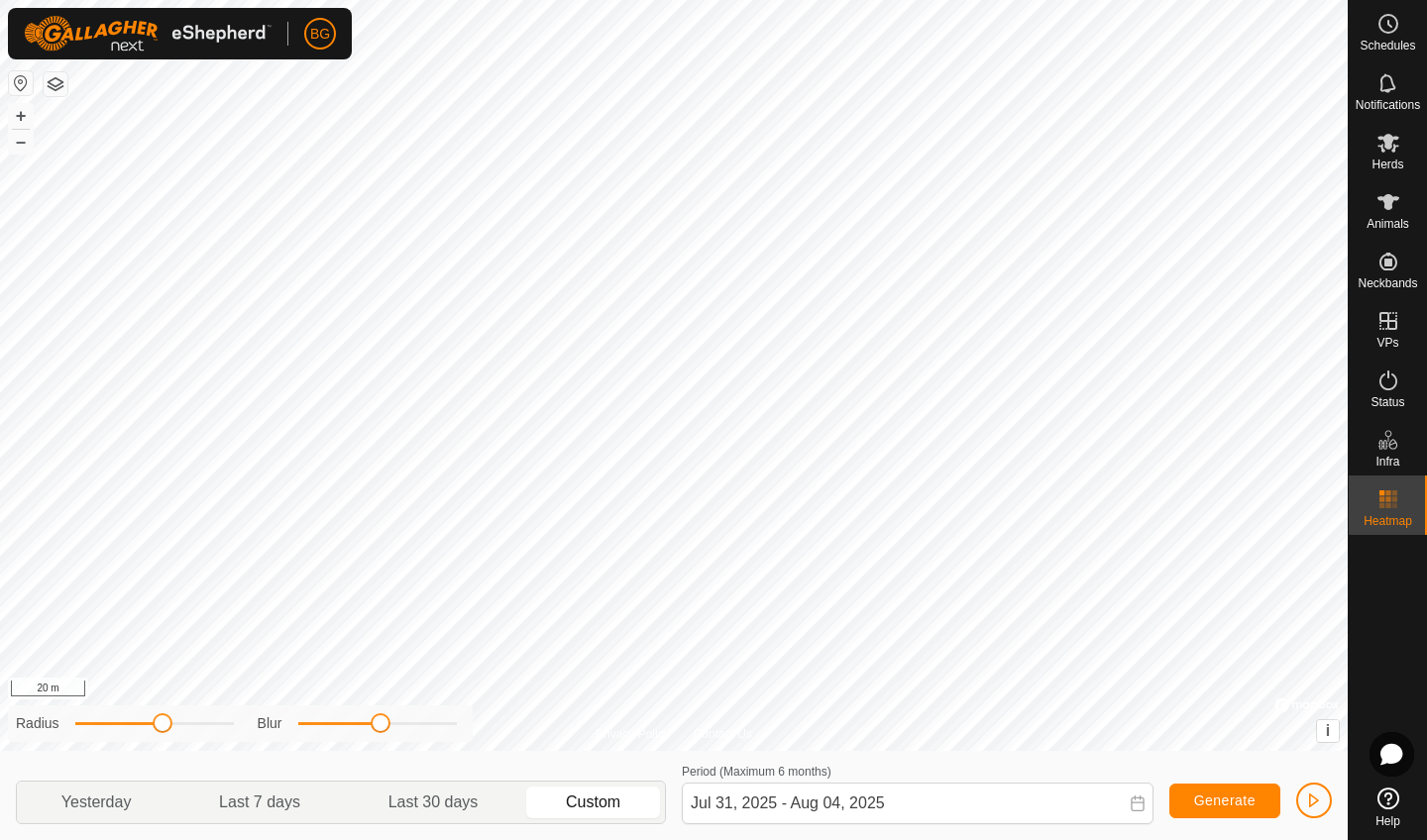 click on "Privacy Policy Contact Us
[PHONE]
[PHONE]
Bull
Bug and Junior + – ⇧ i ©  Mapbox , ©  OpenStreetMap ,  Improve this map 20 m Radius Blur Yesterday Last 7 days Last 30 days Custom Period (Maximum 6 months)  Jul 31, 2025 - Aug 04, 2025 Generate" 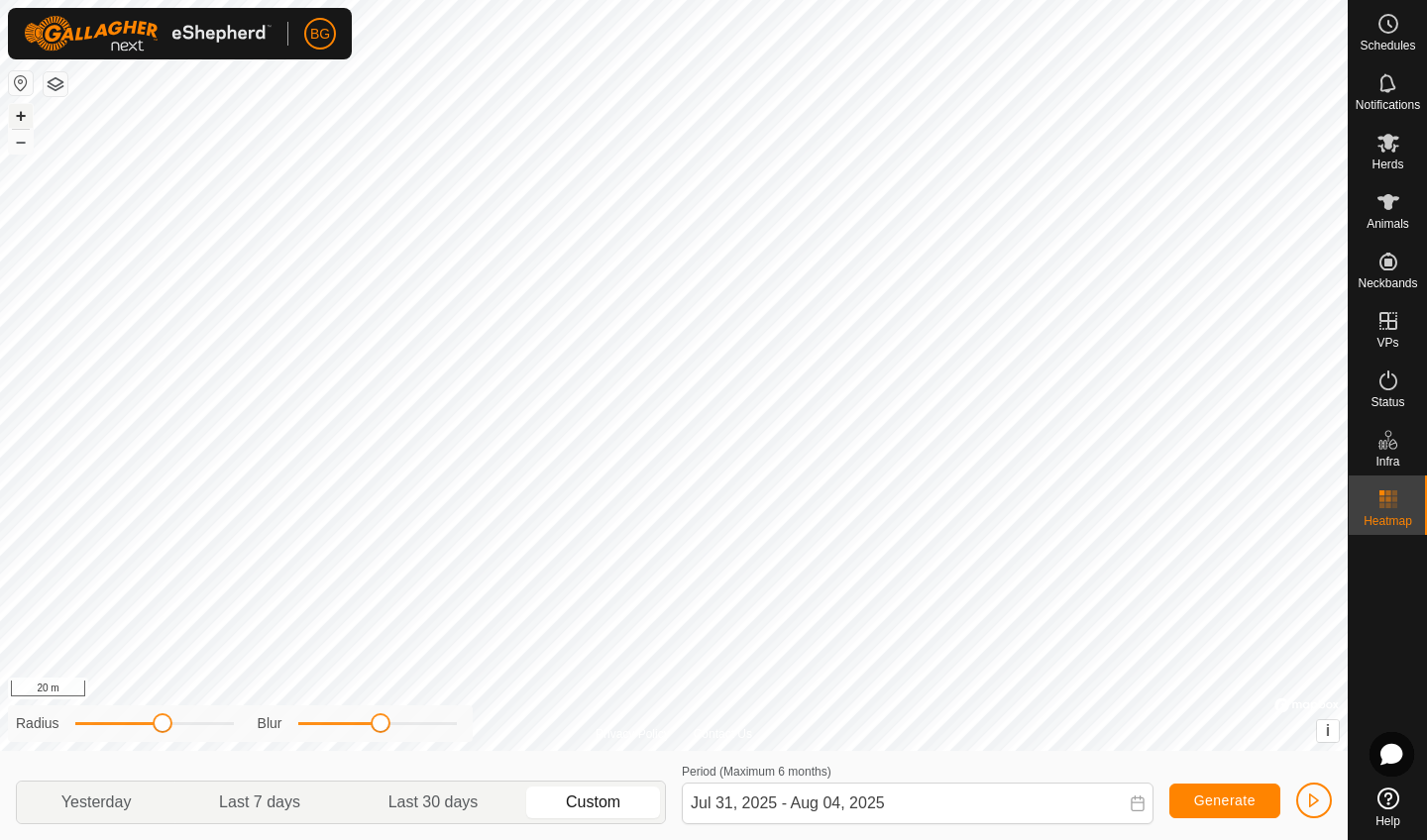 click on "+" at bounding box center [21, 116] 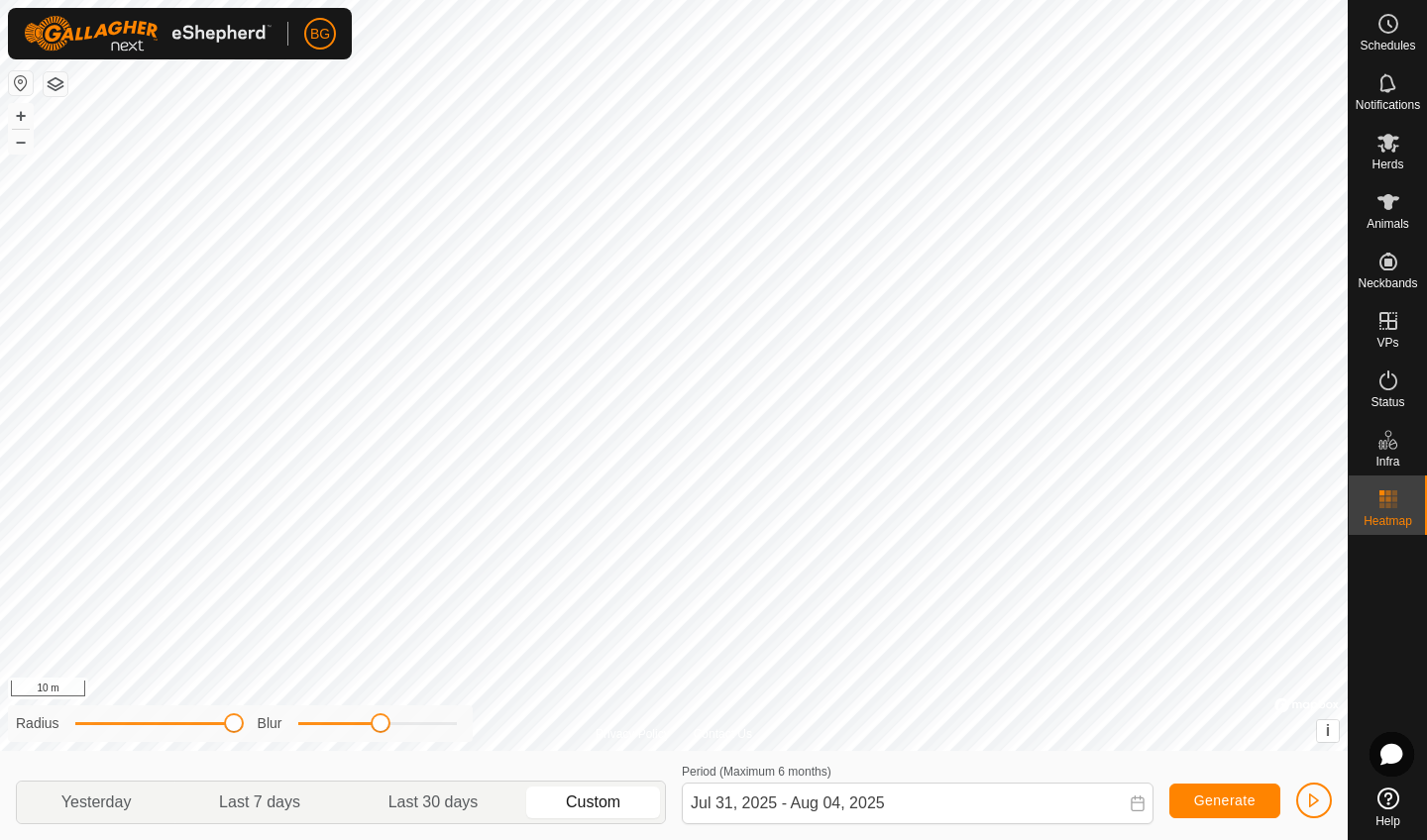 drag, startPoint x: 168, startPoint y: 727, endPoint x: 333, endPoint y: 751, distance: 166.73632 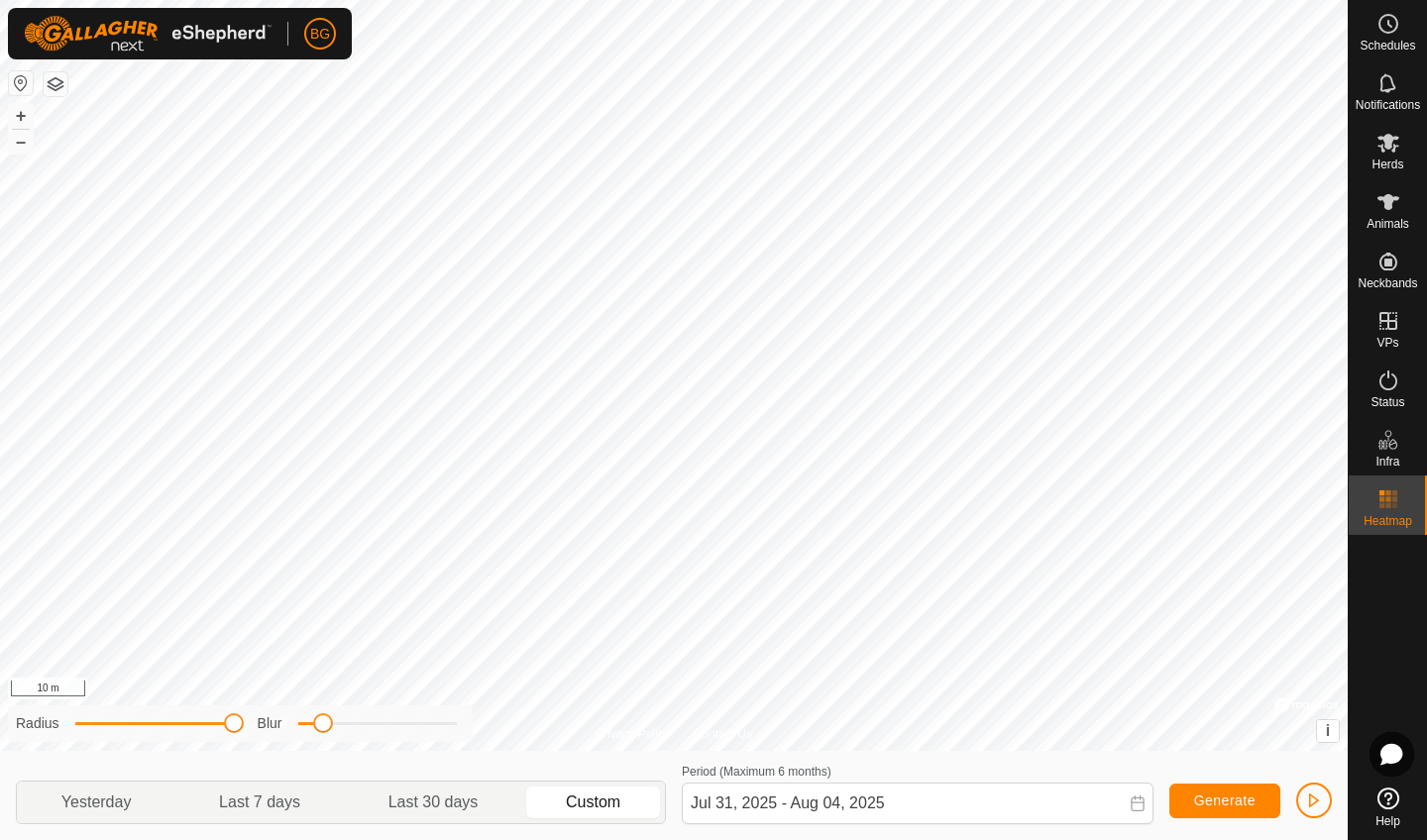 click on "Privacy Policy Contact Us
[PHONE]
[PHONE]
Bull
Bug and Junior + – ⇧ i ©  Mapbox , ©  OpenStreetMap ,  Improve this map 10 m Radius Blur Yesterday Last 7 days Last 30 days Custom Period (Maximum 6 months)  Jul 31, 2025 - Aug 04, 2025 Generate" 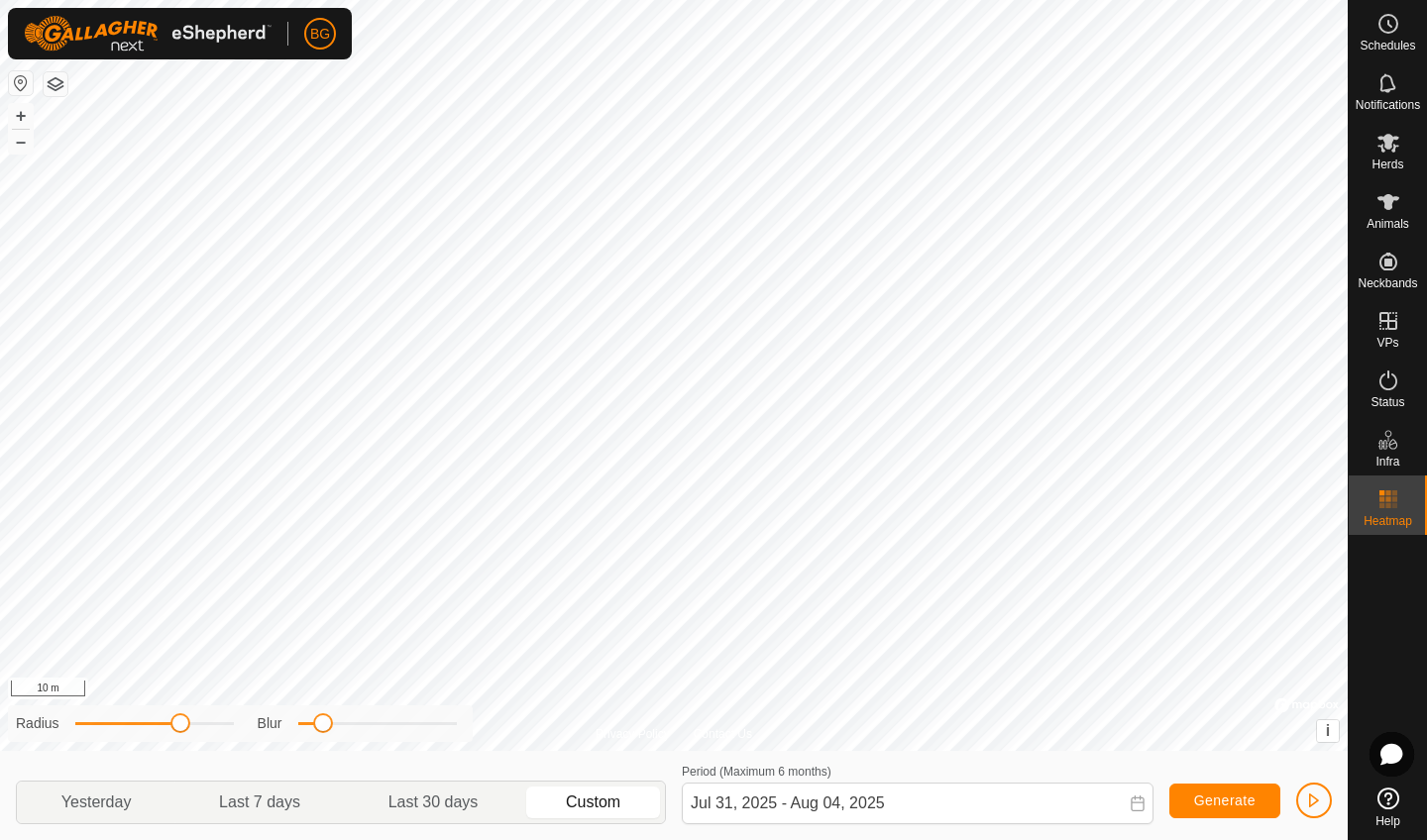 drag, startPoint x: 236, startPoint y: 726, endPoint x: 181, endPoint y: 726, distance: 55 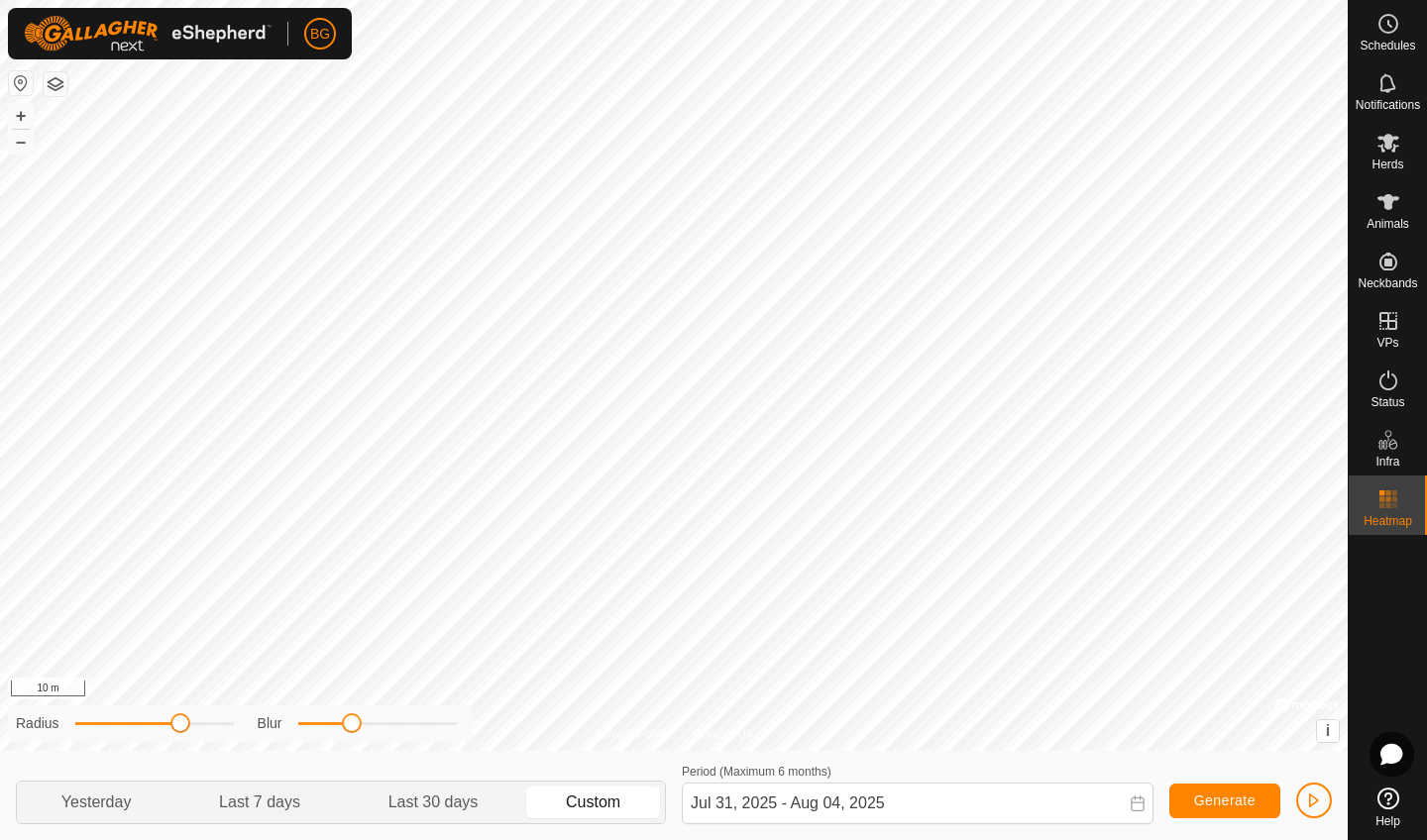 drag, startPoint x: 324, startPoint y: 725, endPoint x: 349, endPoint y: 712, distance: 28.178006 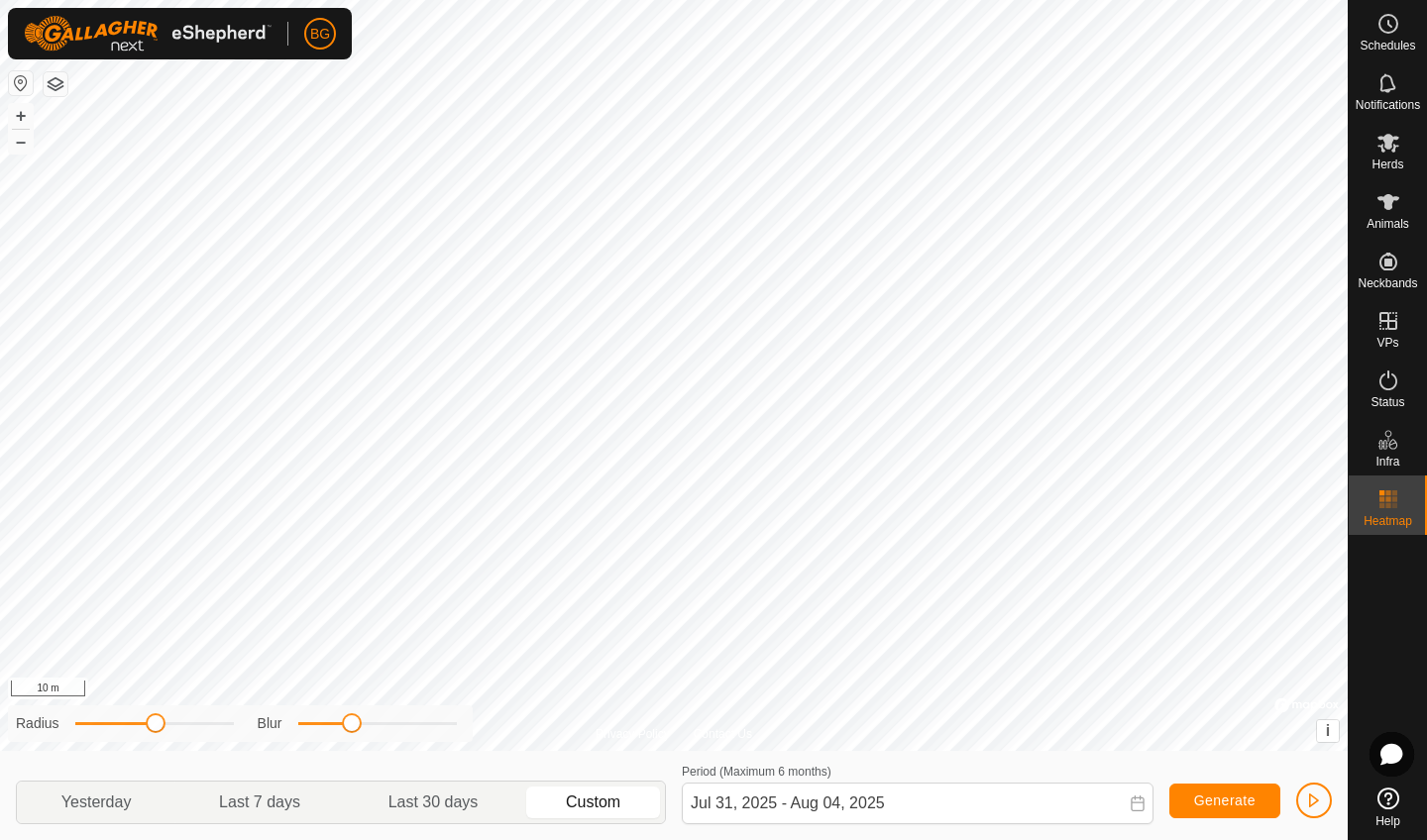 drag, startPoint x: 184, startPoint y: 732, endPoint x: 155, endPoint y: 730, distance: 29.068884 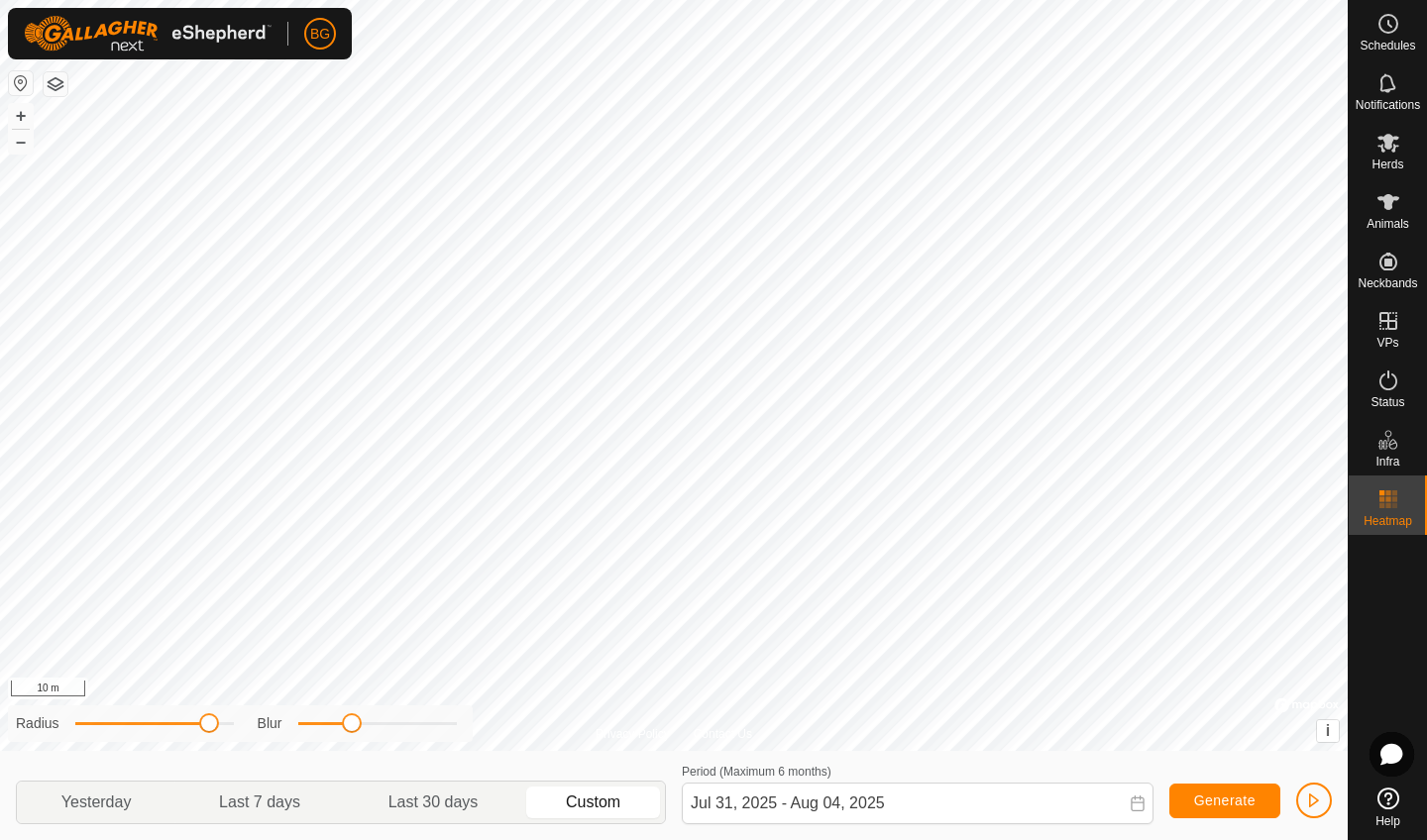 drag, startPoint x: 155, startPoint y: 720, endPoint x: 299, endPoint y: 717, distance: 144.03125 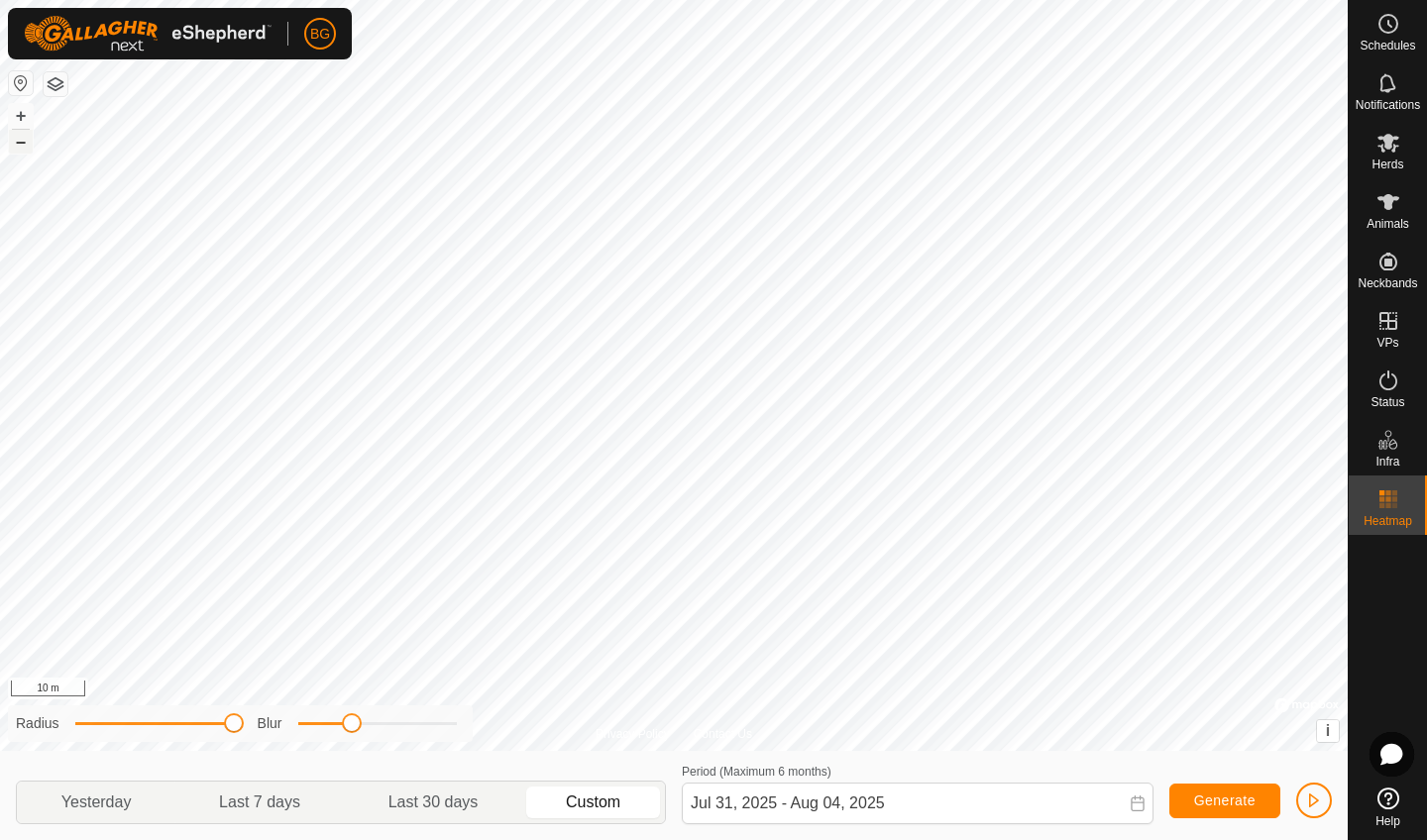 click on "–" at bounding box center [21, 142] 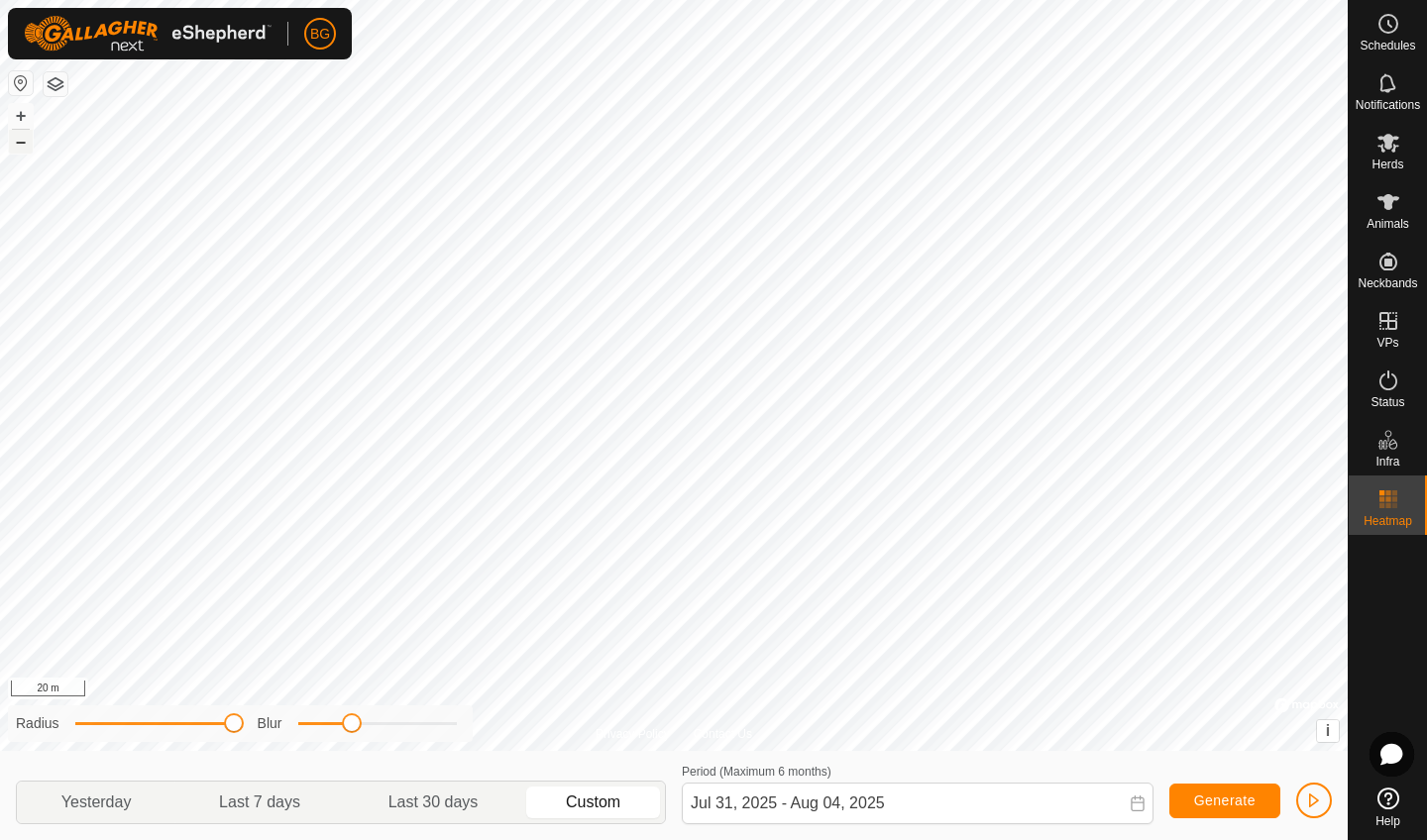 click on "–" at bounding box center [21, 142] 